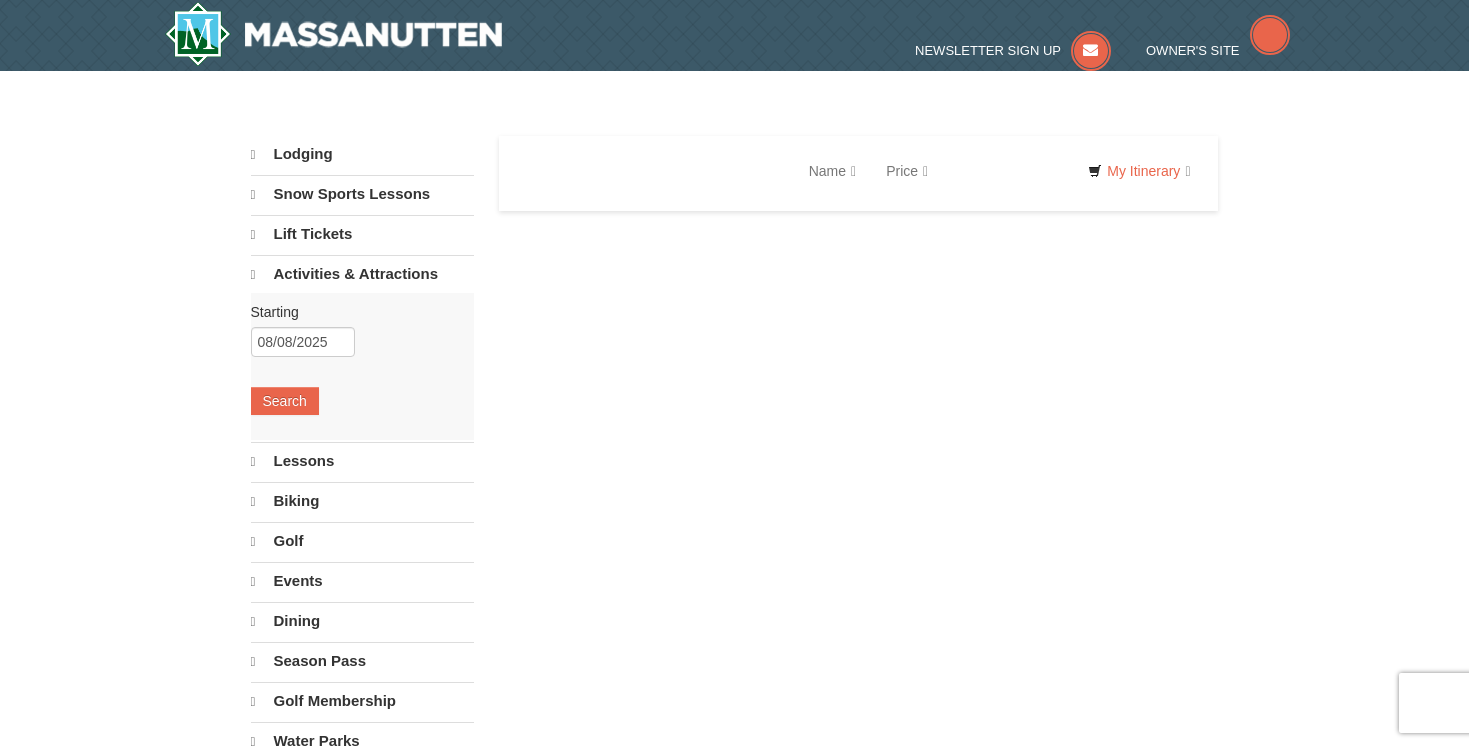 scroll, scrollTop: 0, scrollLeft: 0, axis: both 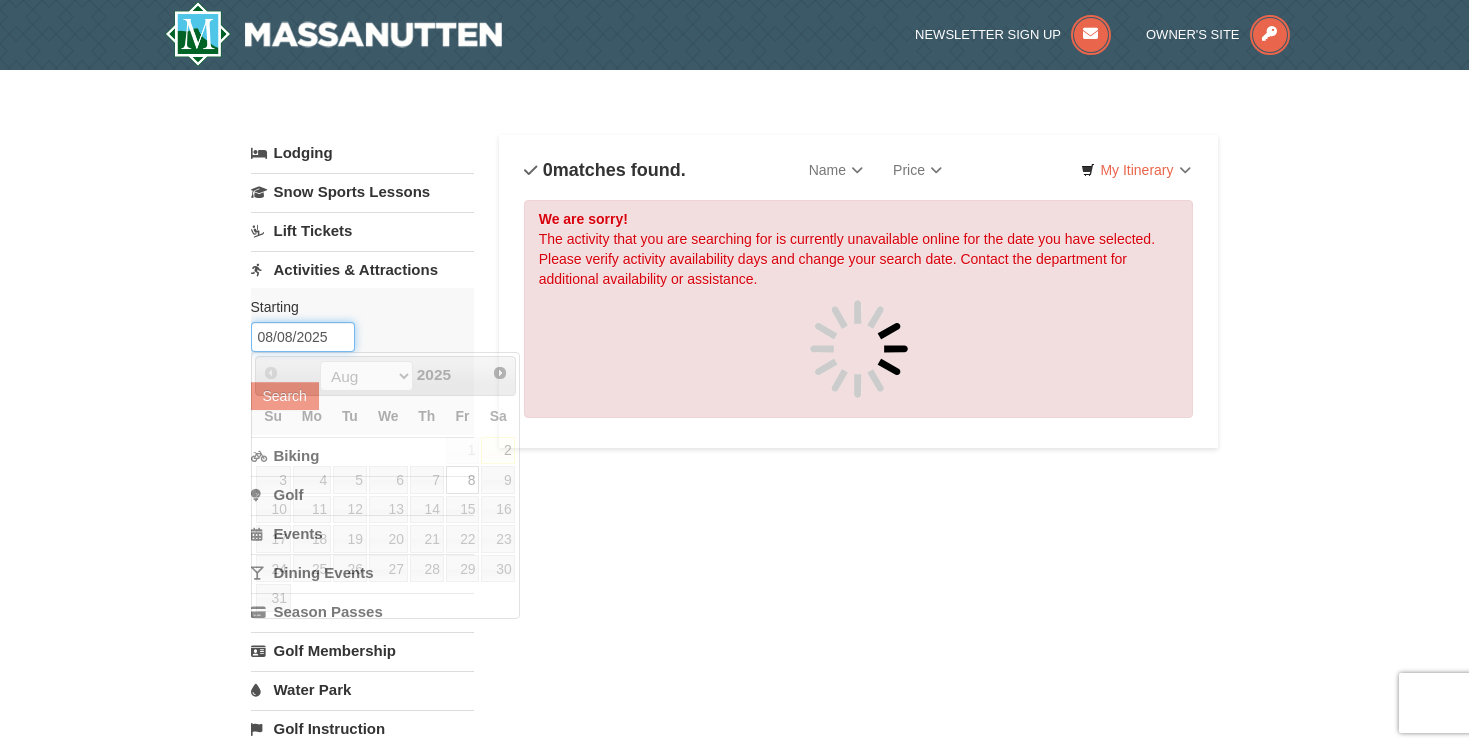 click on "08/08/2025" at bounding box center (303, 337) 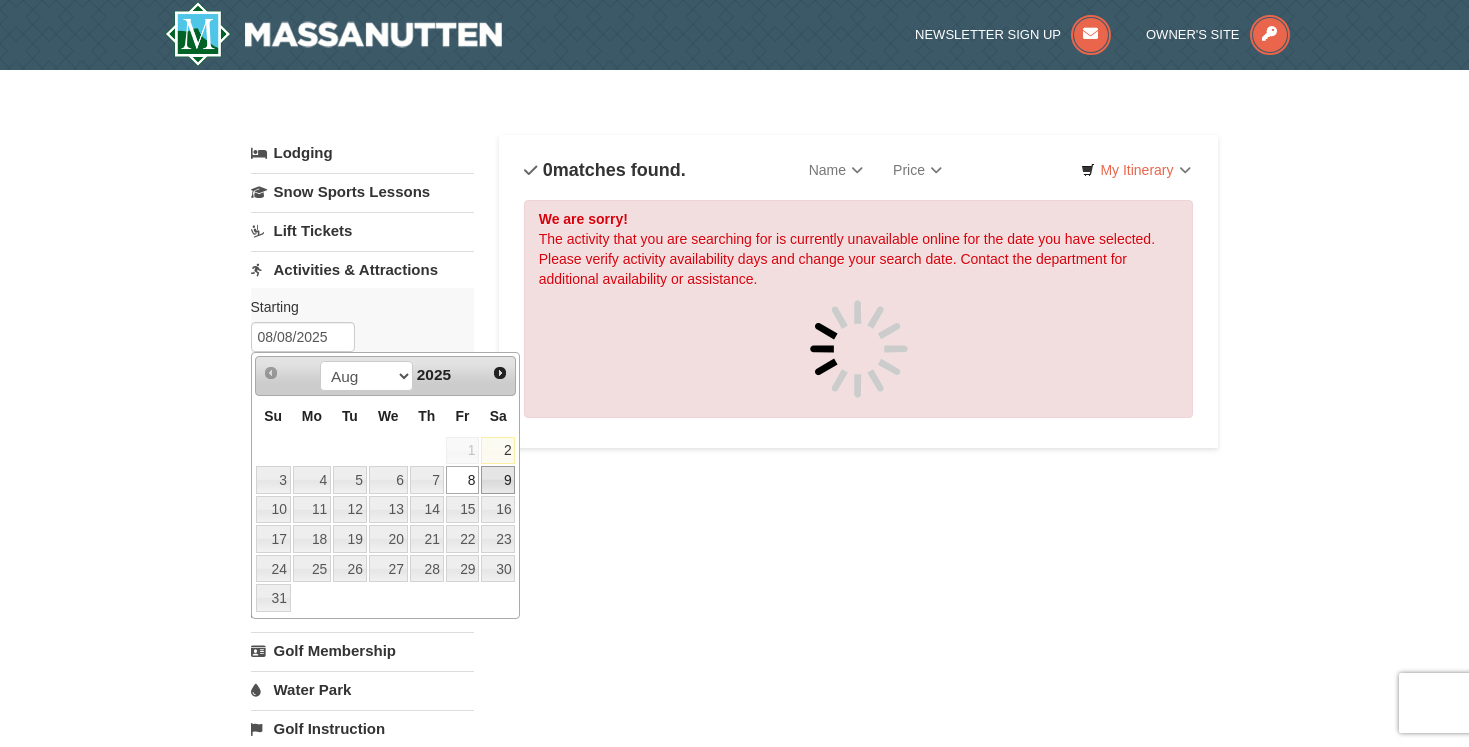 click on "9" at bounding box center (498, 480) 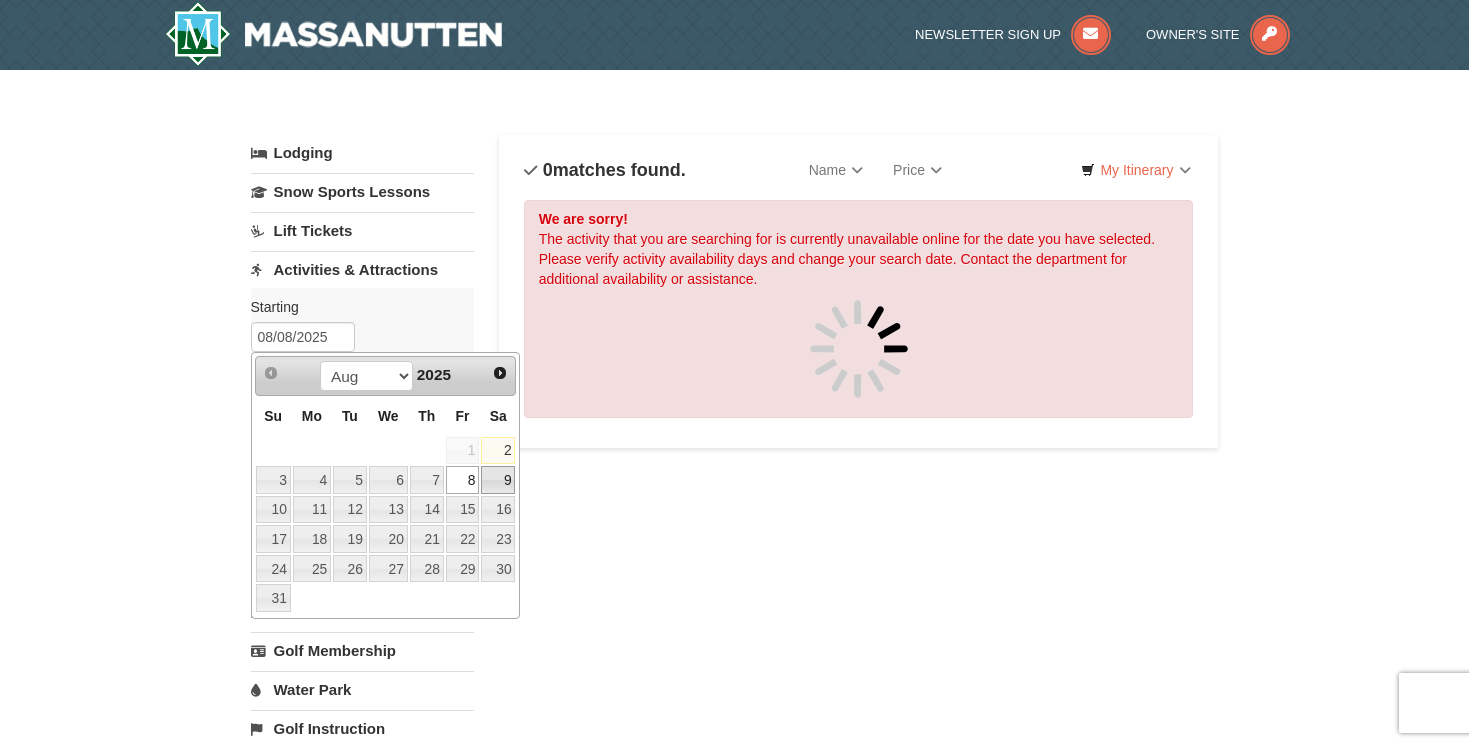 type on "[MM]/[DD]/[YYYY]" 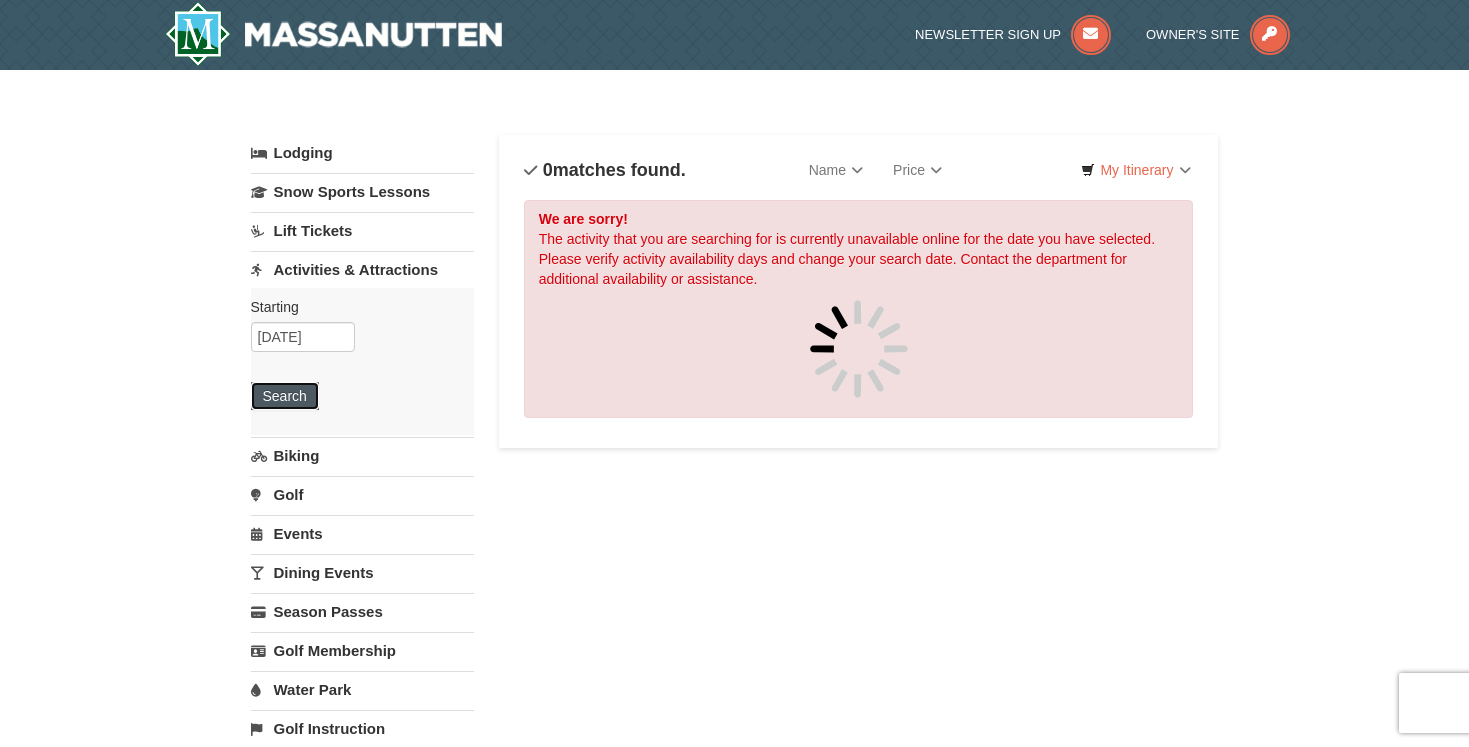 click on "Search" at bounding box center [285, 396] 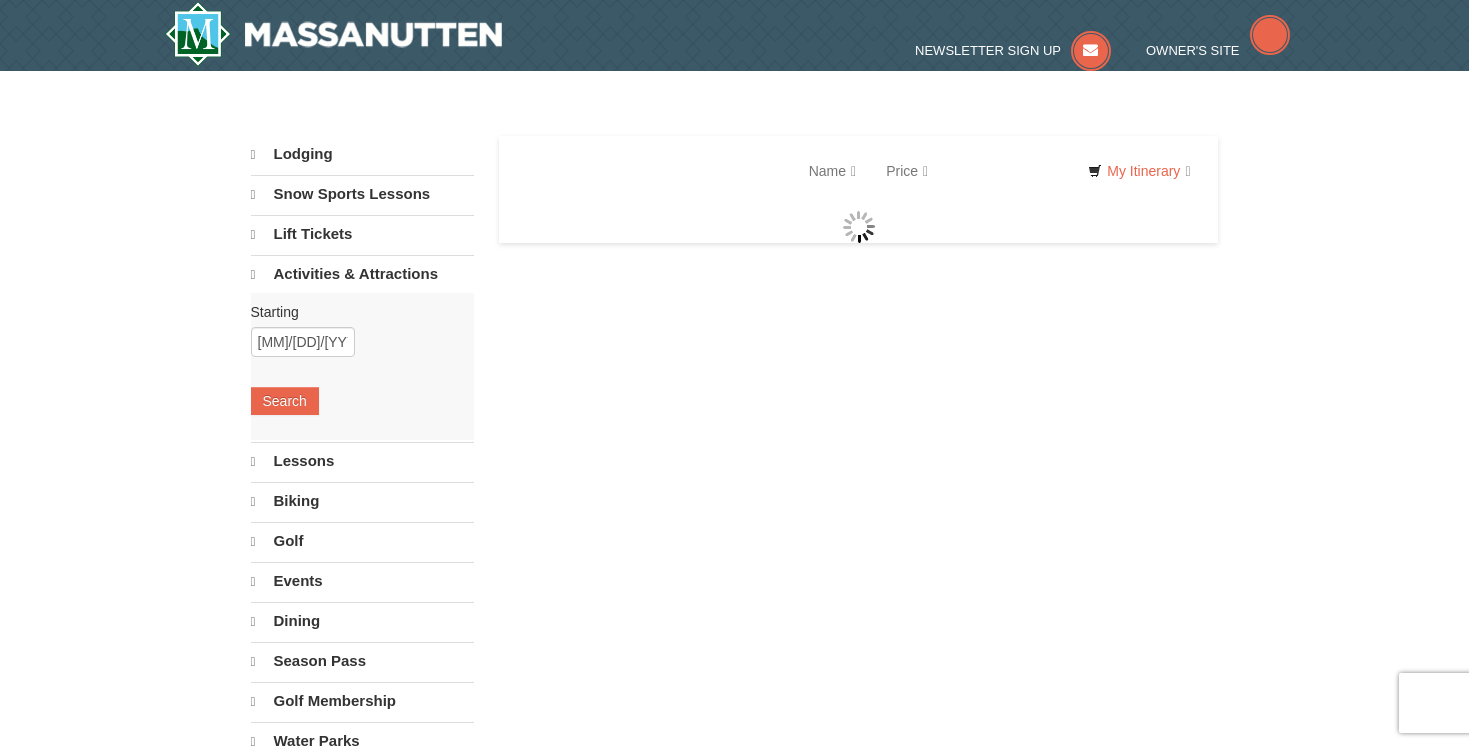 scroll, scrollTop: 0, scrollLeft: 0, axis: both 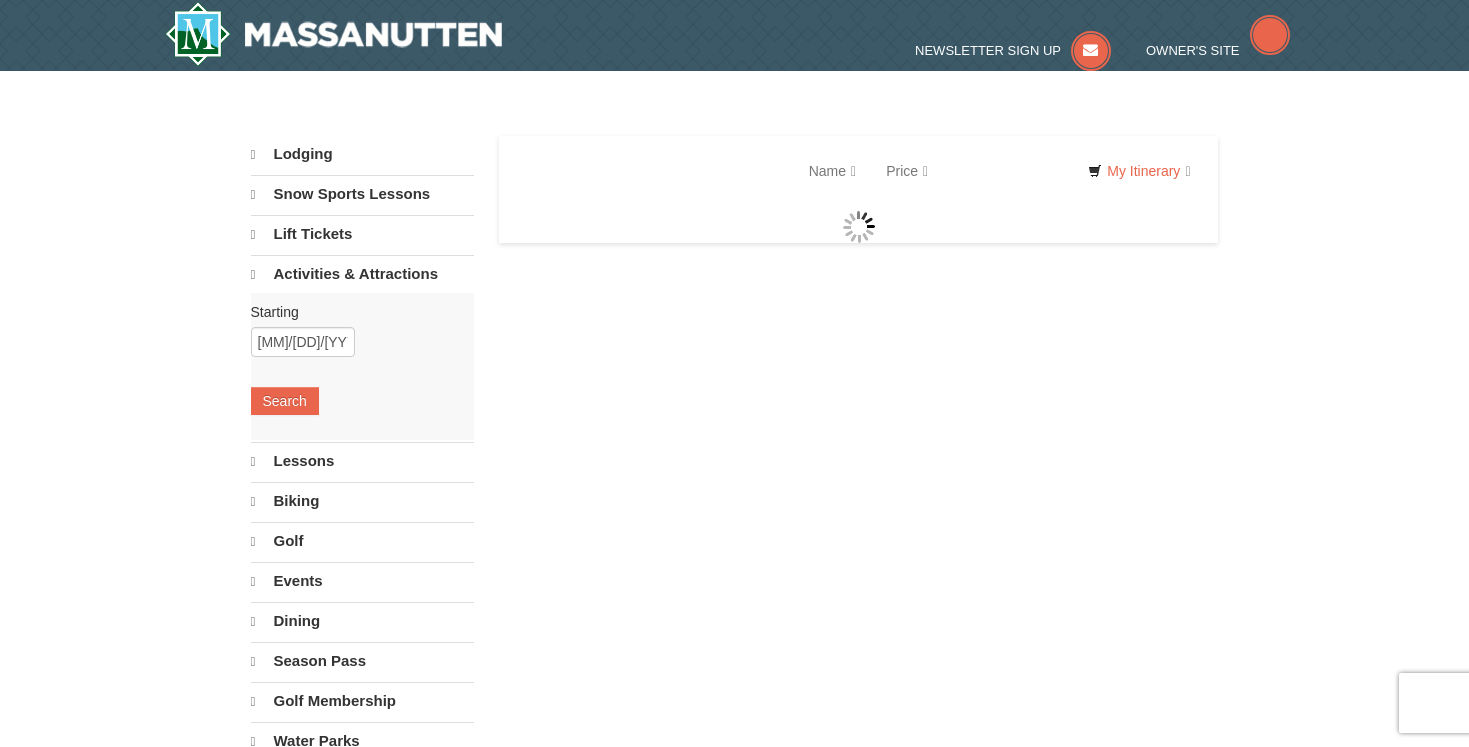 select on "8" 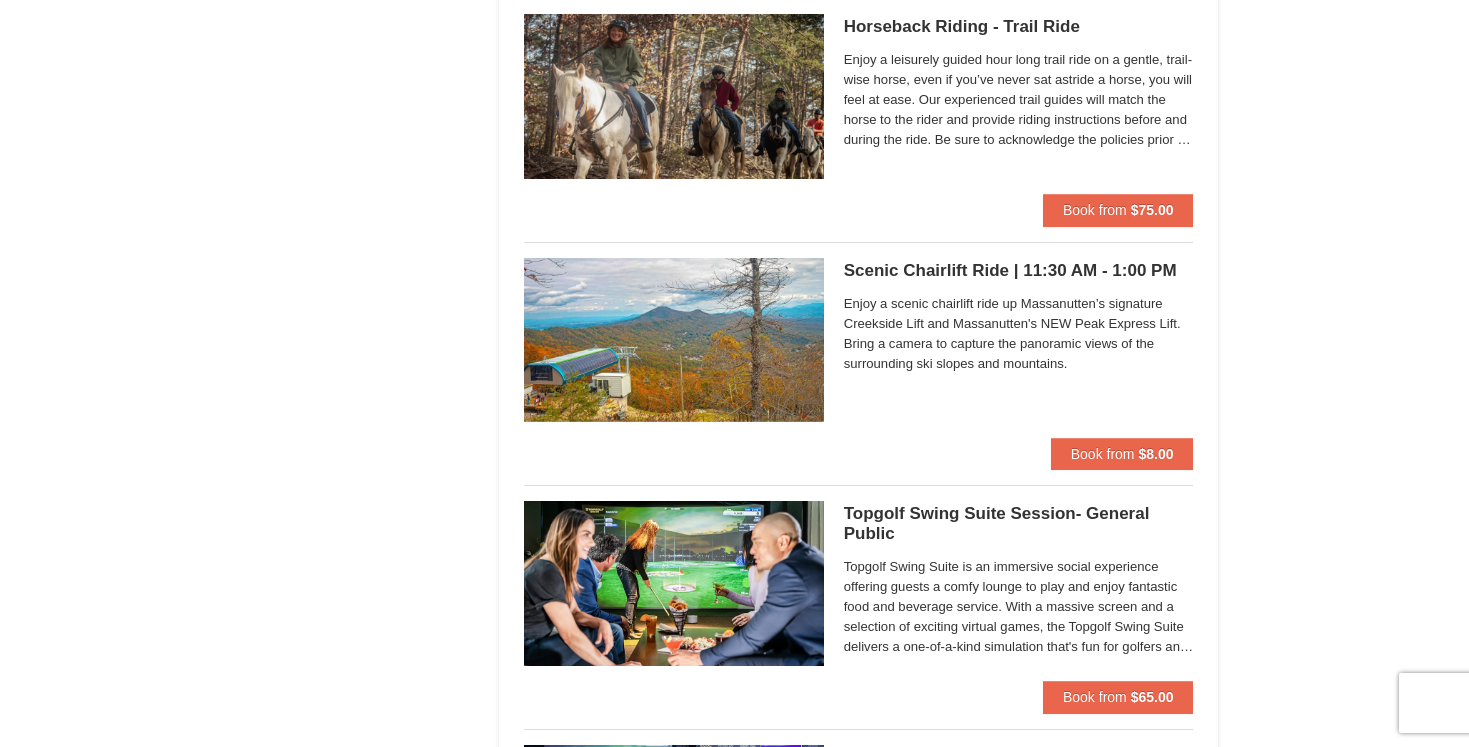 scroll, scrollTop: 3015, scrollLeft: 0, axis: vertical 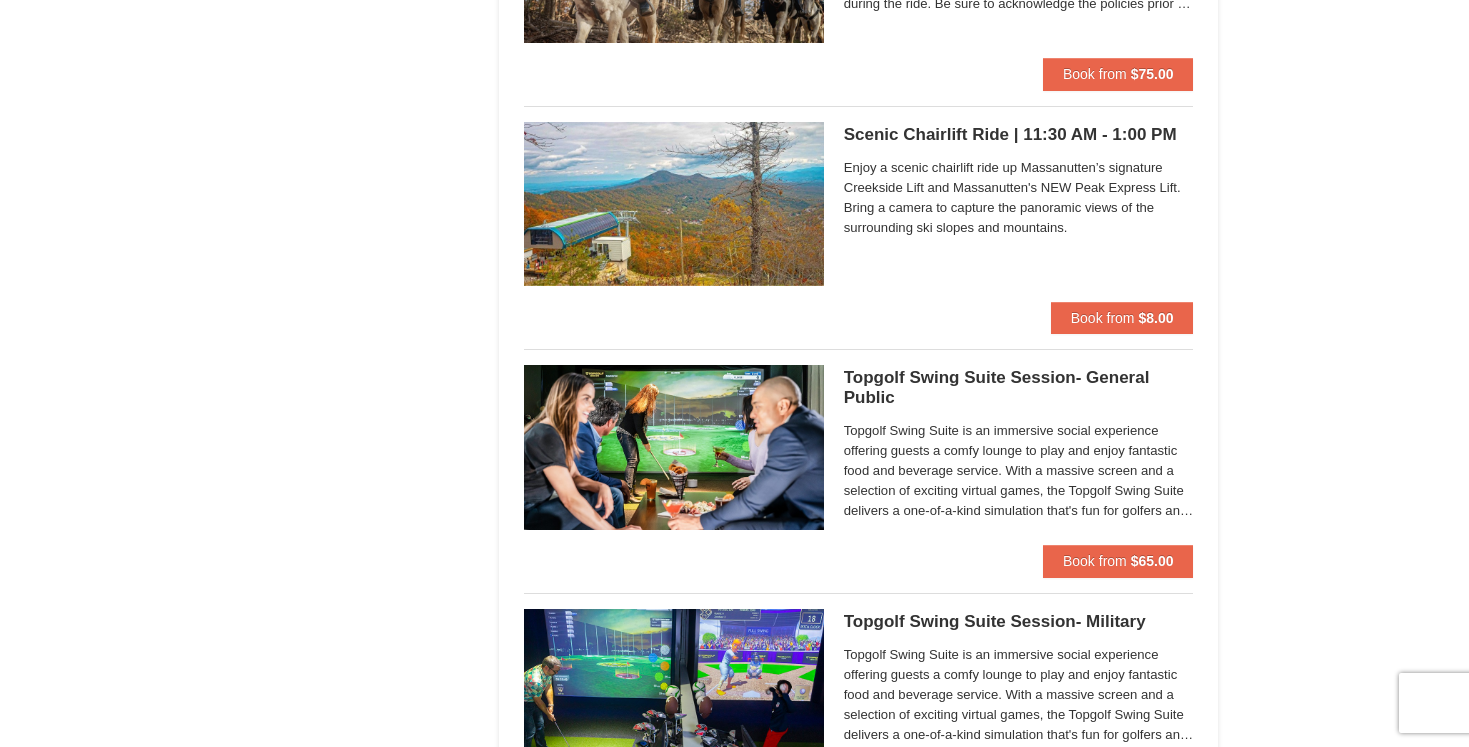 drag, startPoint x: 1301, startPoint y: 437, endPoint x: 1301, endPoint y: 406, distance: 31 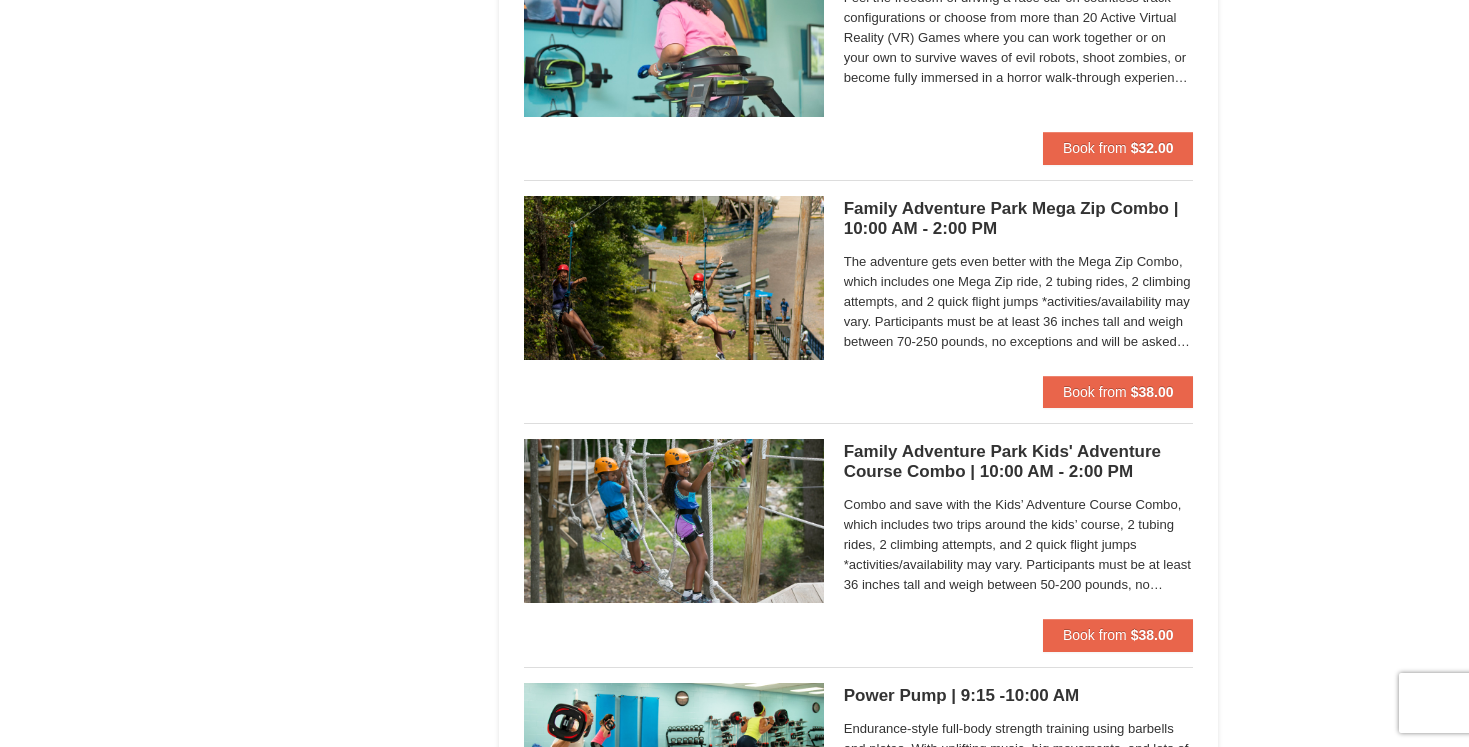 scroll, scrollTop: 4655, scrollLeft: 0, axis: vertical 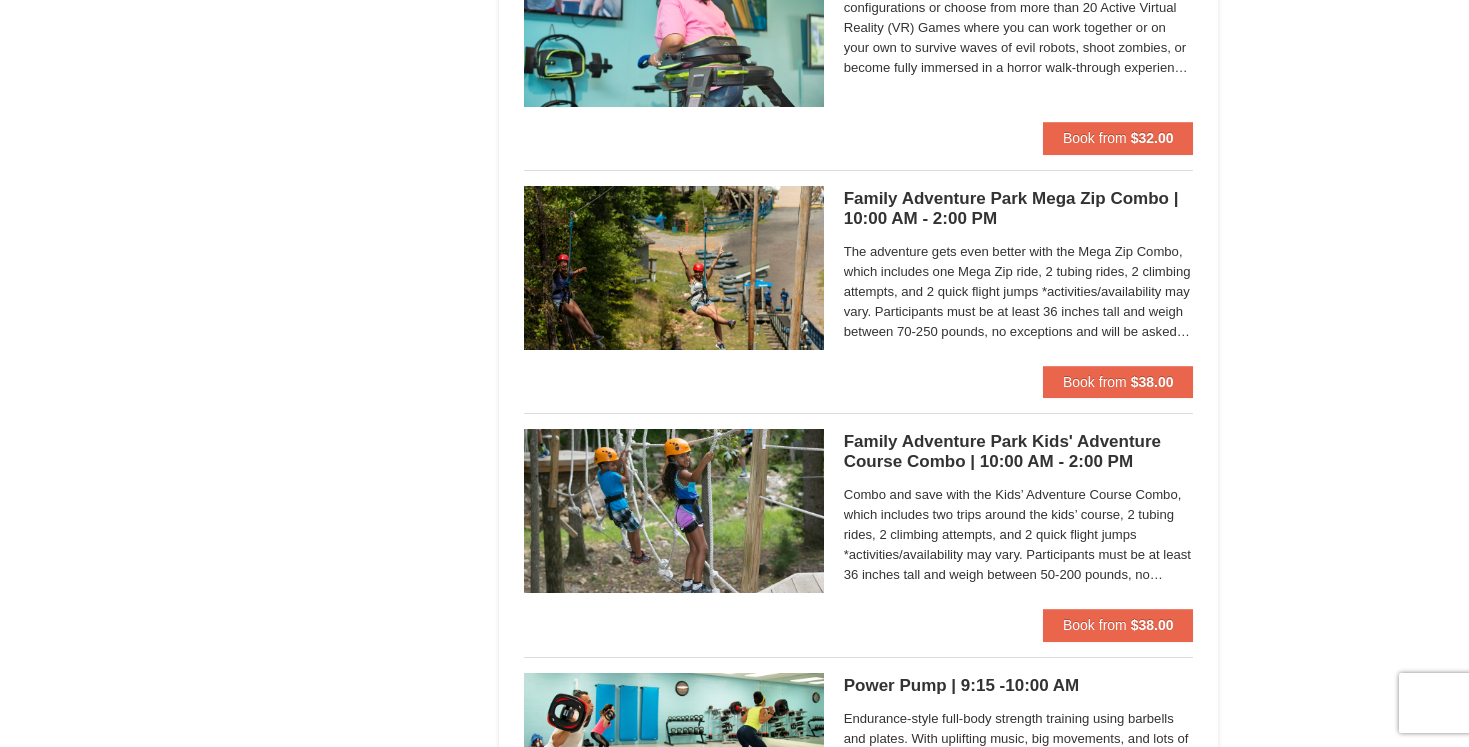 click on "Combo and save with the Kids’ Adventure Course Combo, which includes two trips around the kids’ course, 2 tubing rides, 2 climbing attempts, and 2 quick flight jumps *activities/availability may vary. Participants must be at least 36 inches tall and weigh between 50-200 pounds, no exceptions and will be asked to weigh in to ensure they are within designated weight range. A waiver, signed by a parent or guardian is required for all participants. For tubing, Children 10 and younger need an adult to participate. Closed toed shoes are required. | Ages 12 & Under" at bounding box center (1019, 535) 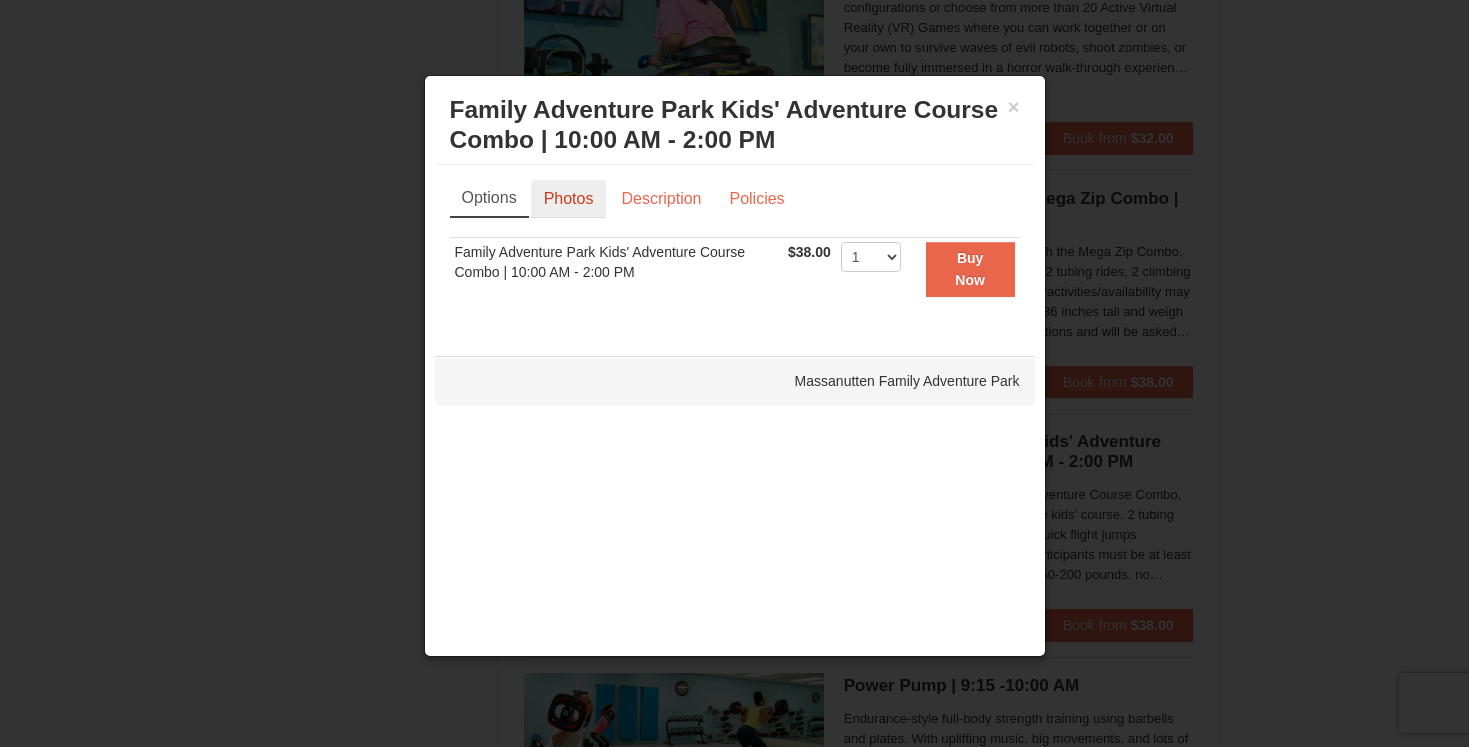 click on "Photos" at bounding box center (569, 199) 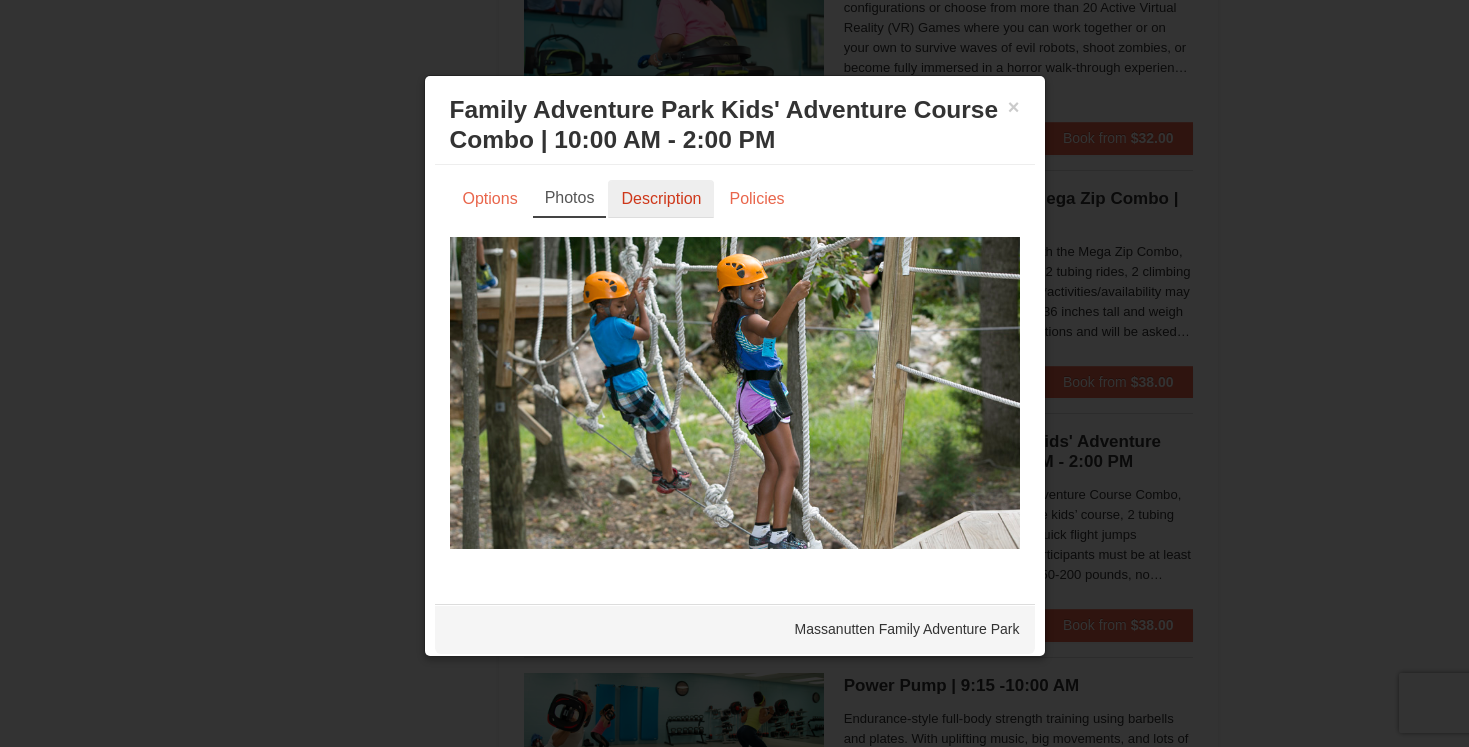 click on "Description" at bounding box center [661, 199] 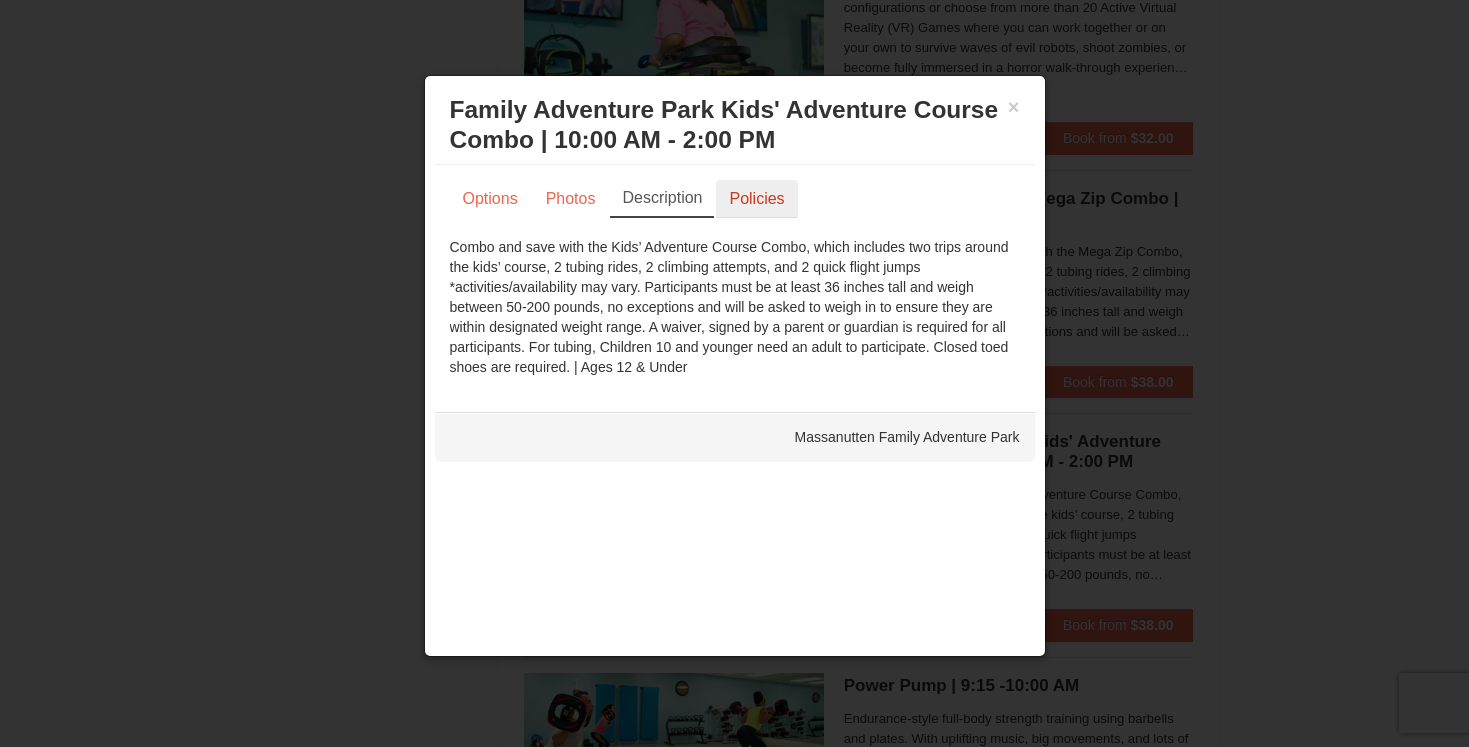 click on "Policies" at bounding box center (756, 199) 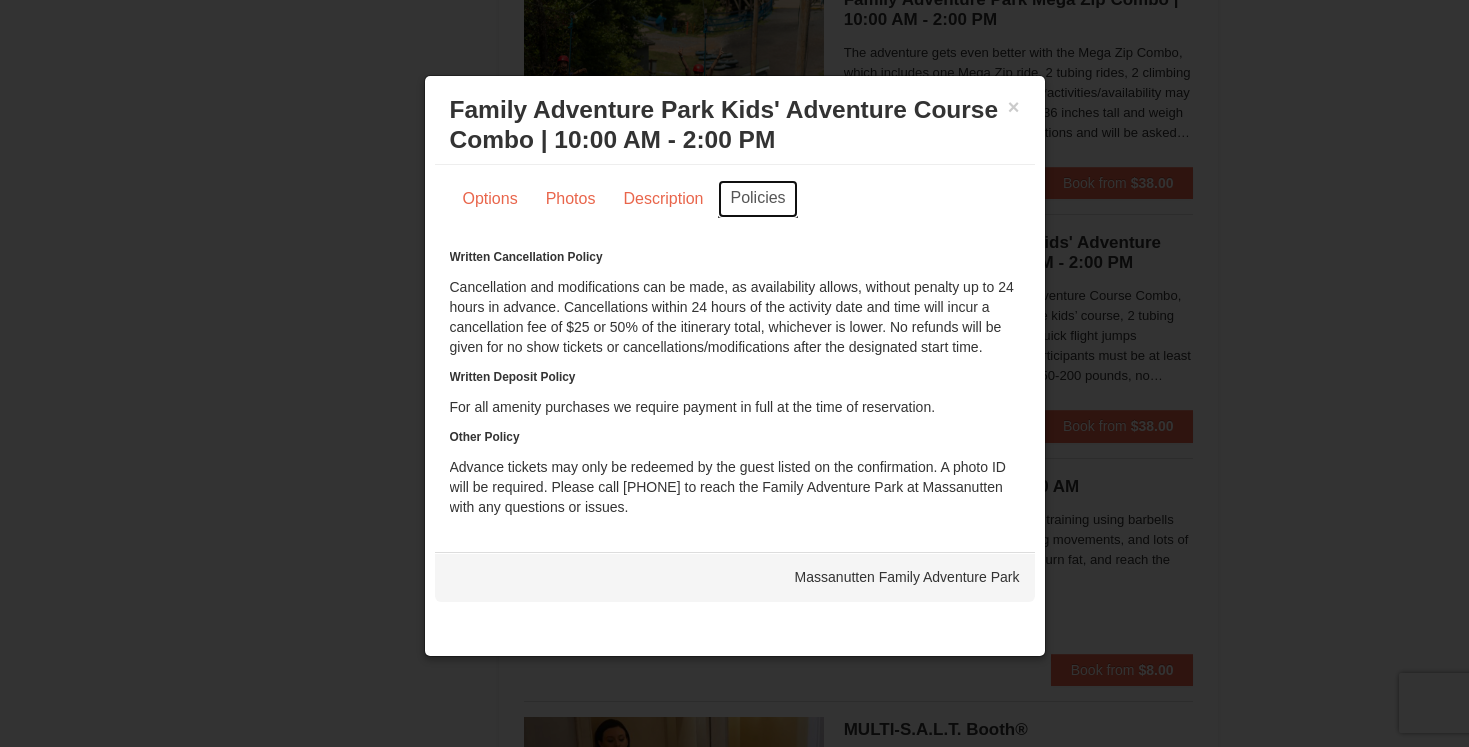 scroll, scrollTop: 4897, scrollLeft: 0, axis: vertical 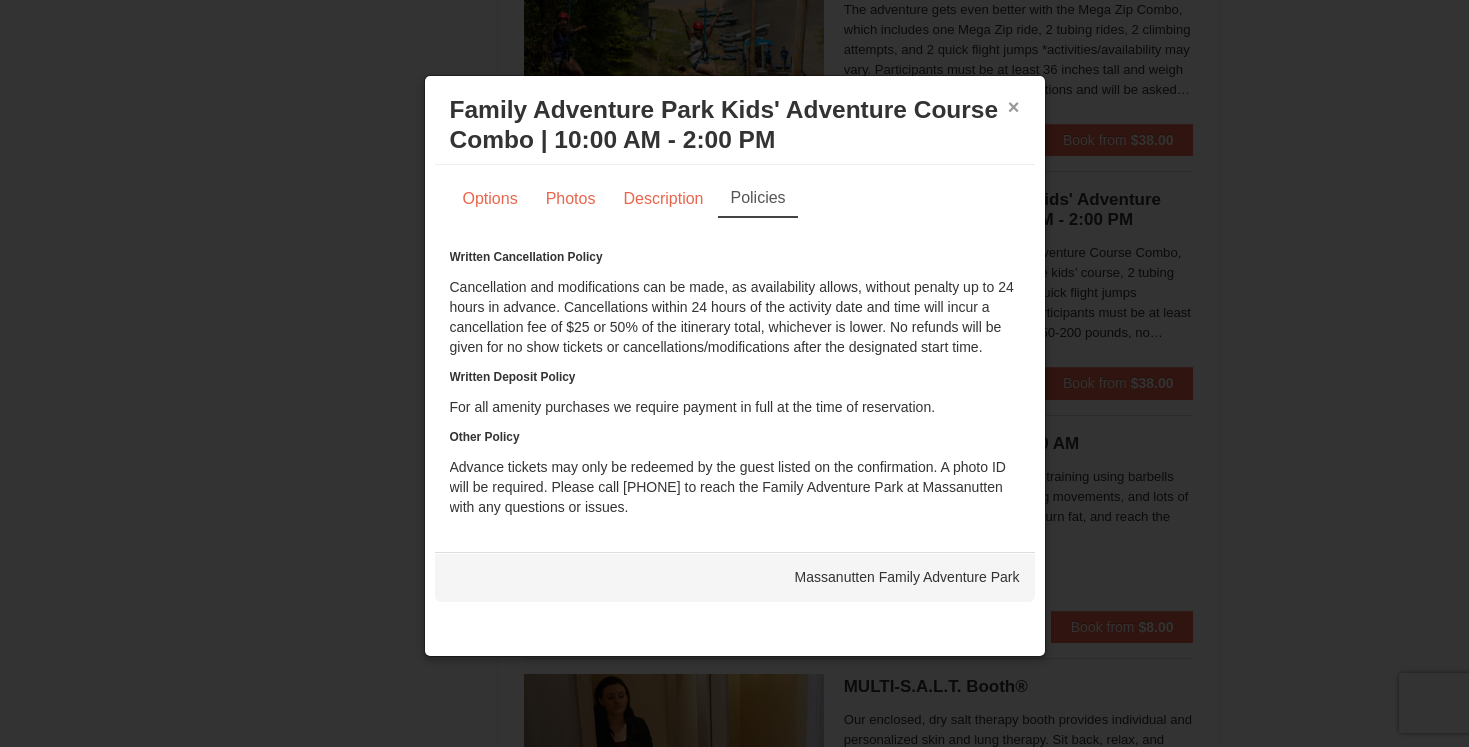 click on "×" at bounding box center (1014, 107) 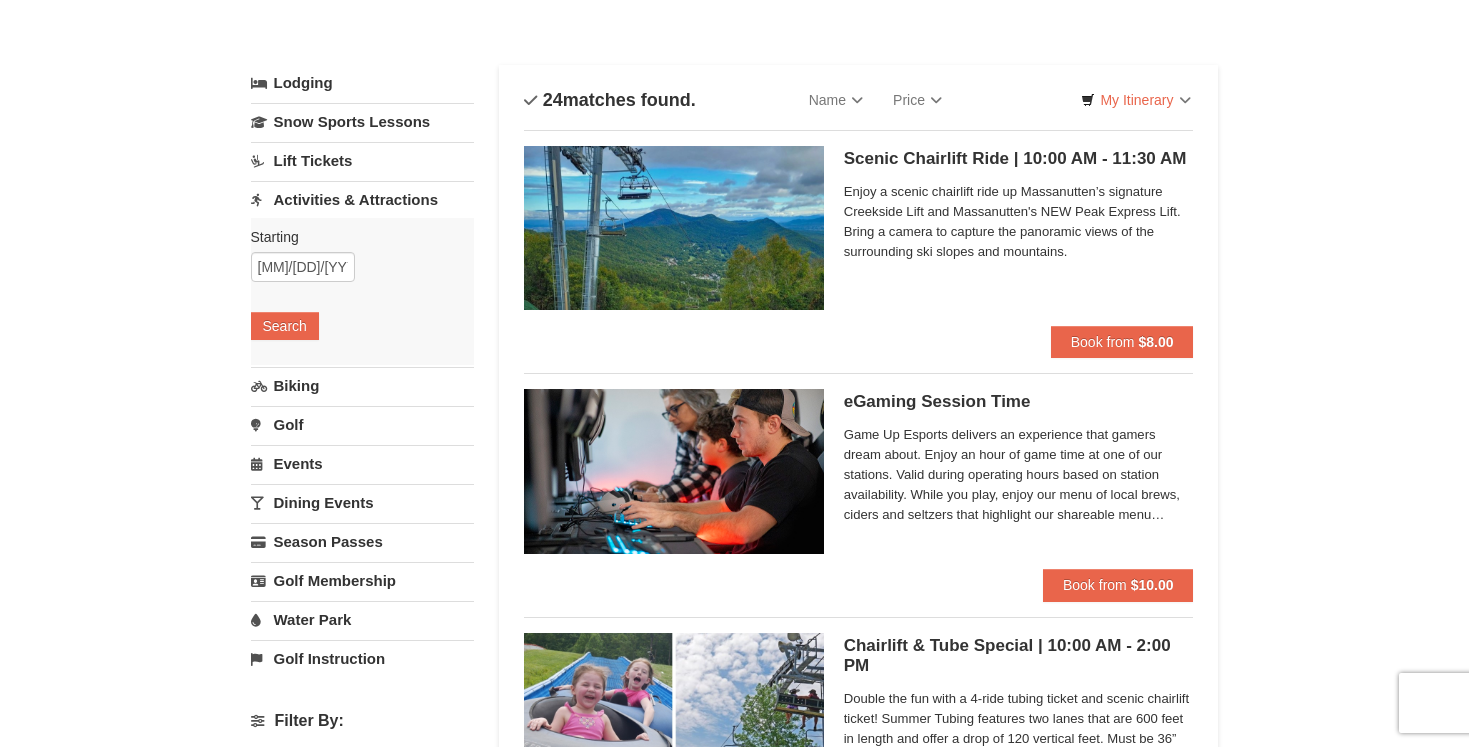 scroll, scrollTop: 0, scrollLeft: 0, axis: both 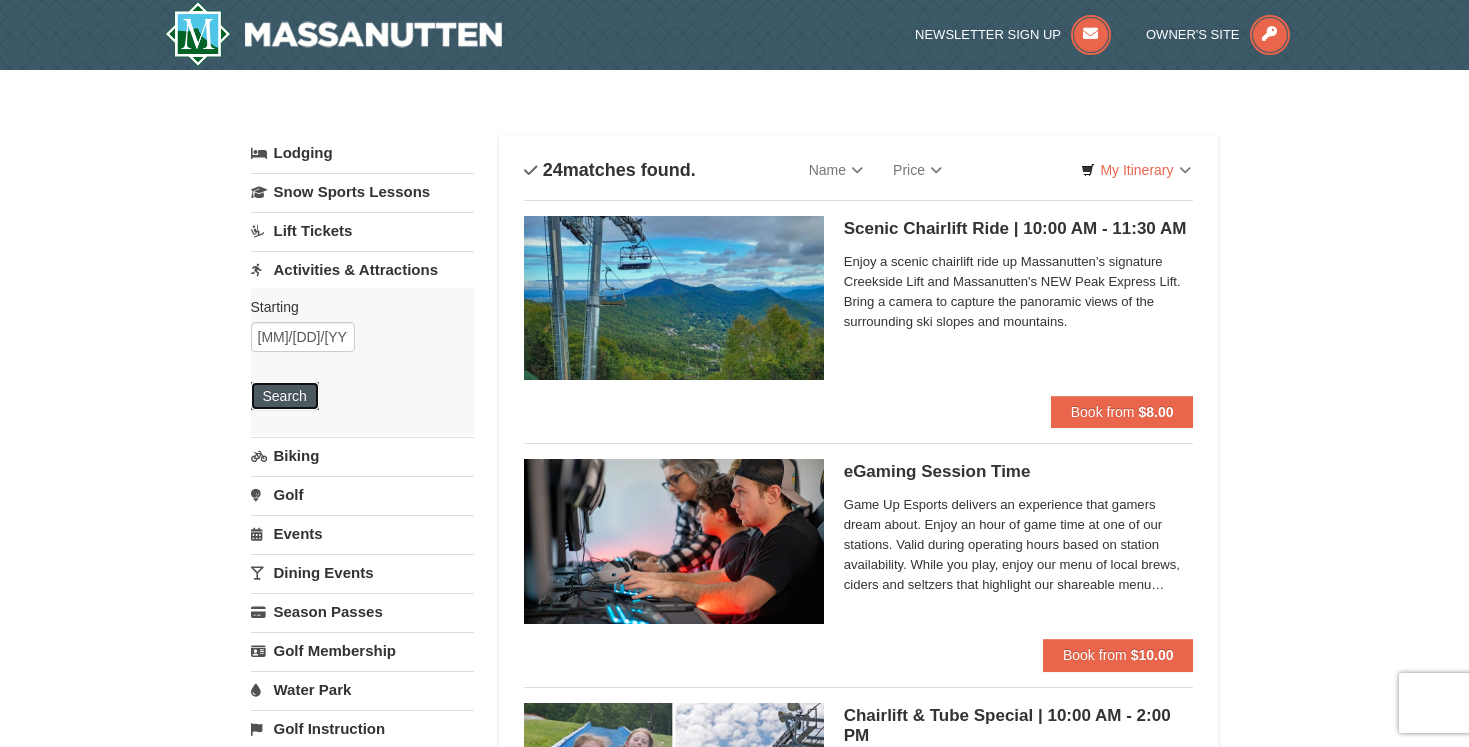 click on "Search" at bounding box center (285, 396) 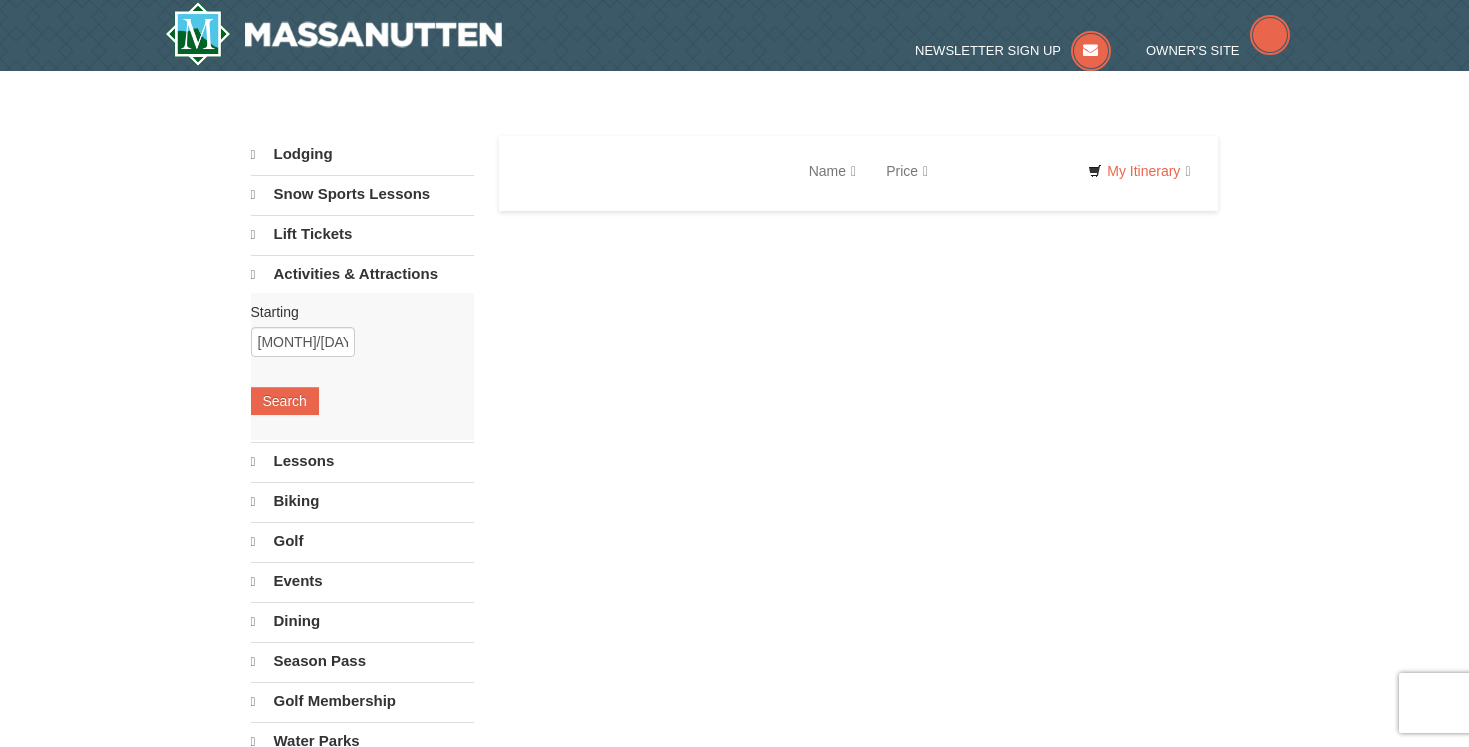 scroll, scrollTop: 0, scrollLeft: 0, axis: both 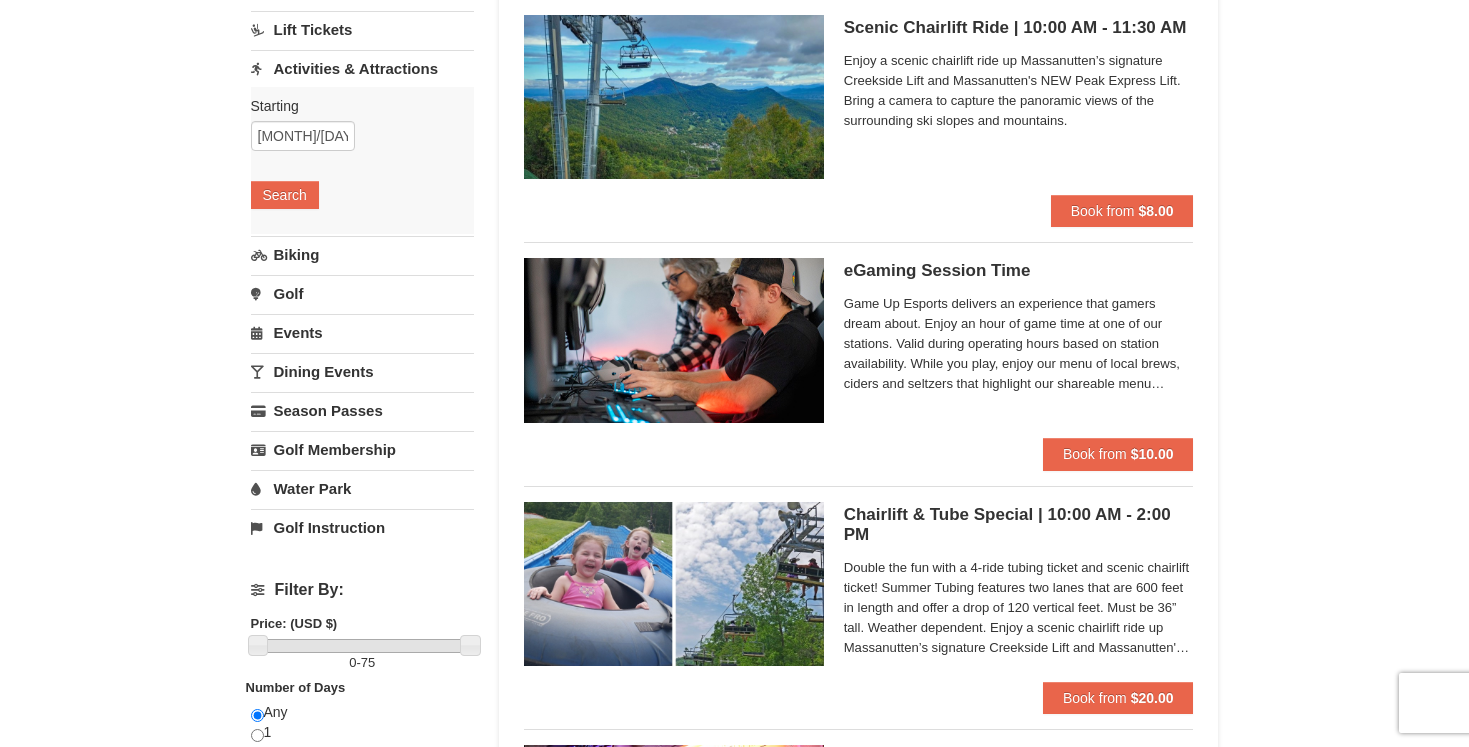 click on "Events" at bounding box center (362, 332) 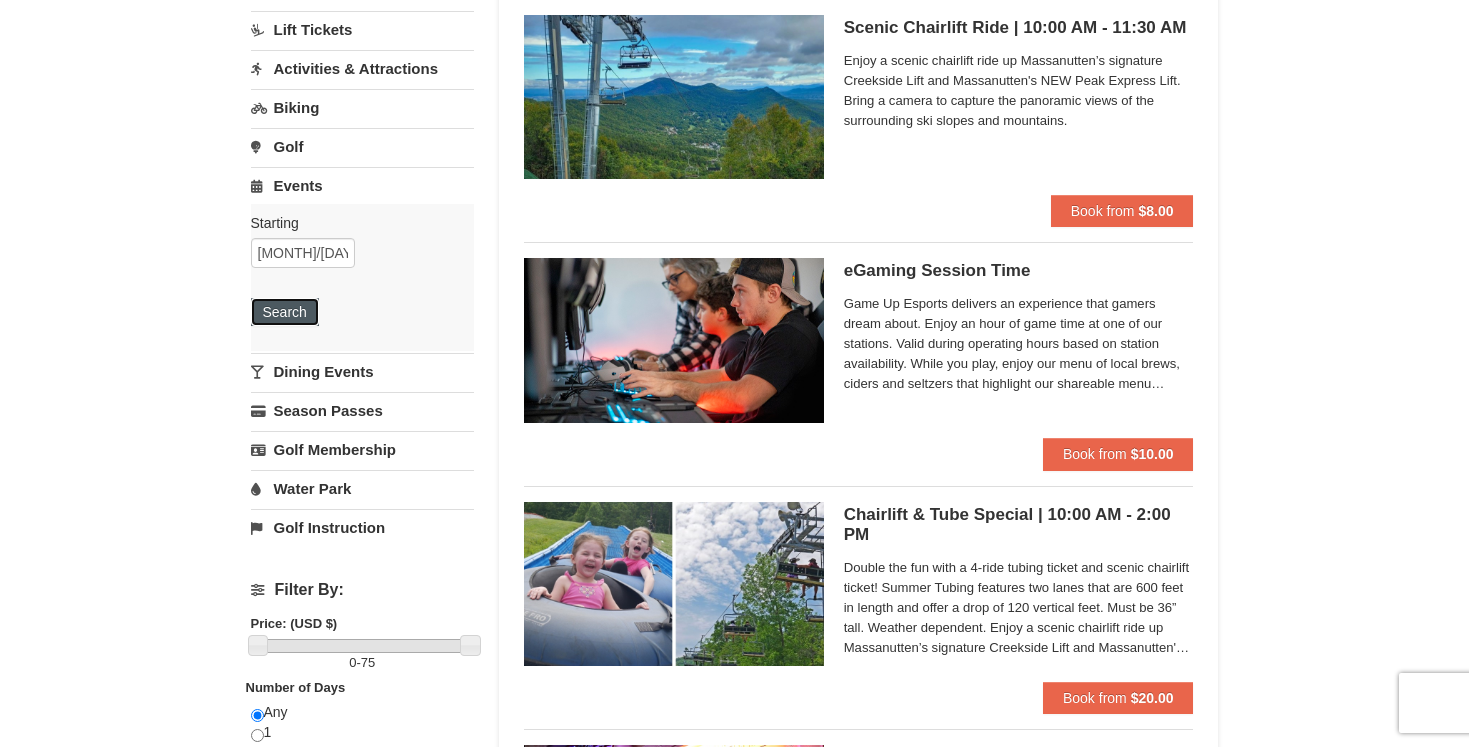 click on "Search" at bounding box center (285, 312) 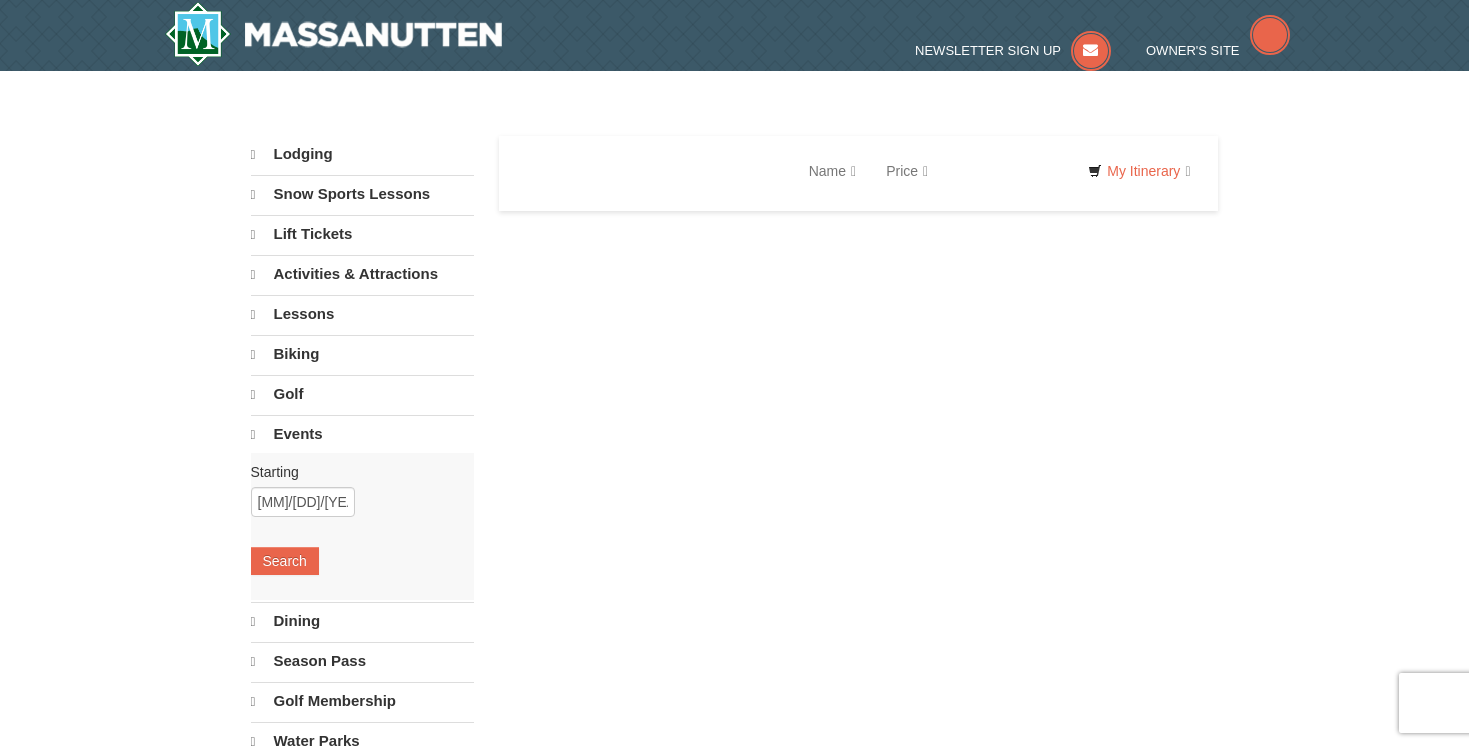 scroll, scrollTop: 0, scrollLeft: 0, axis: both 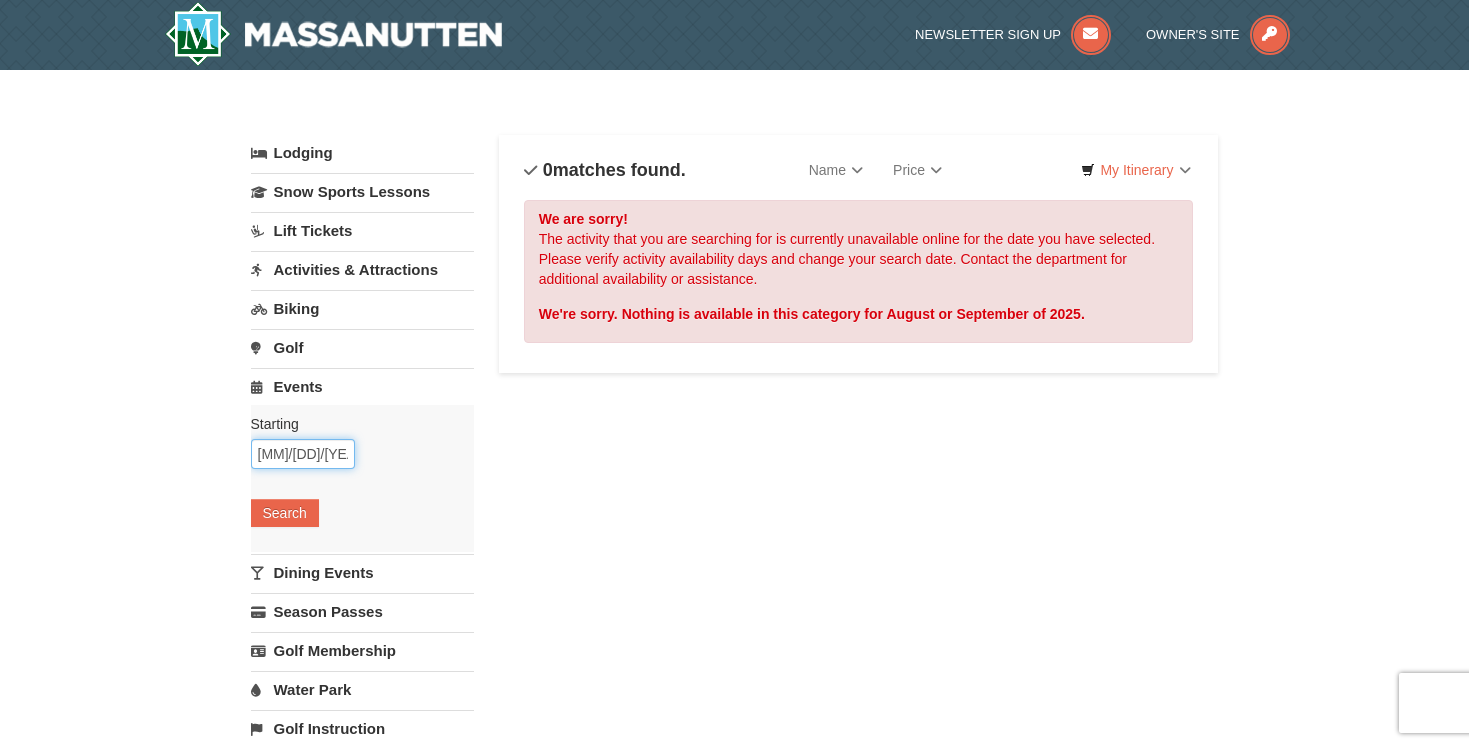 click on "[MM]/[DD]/[YYYY]" at bounding box center (303, 454) 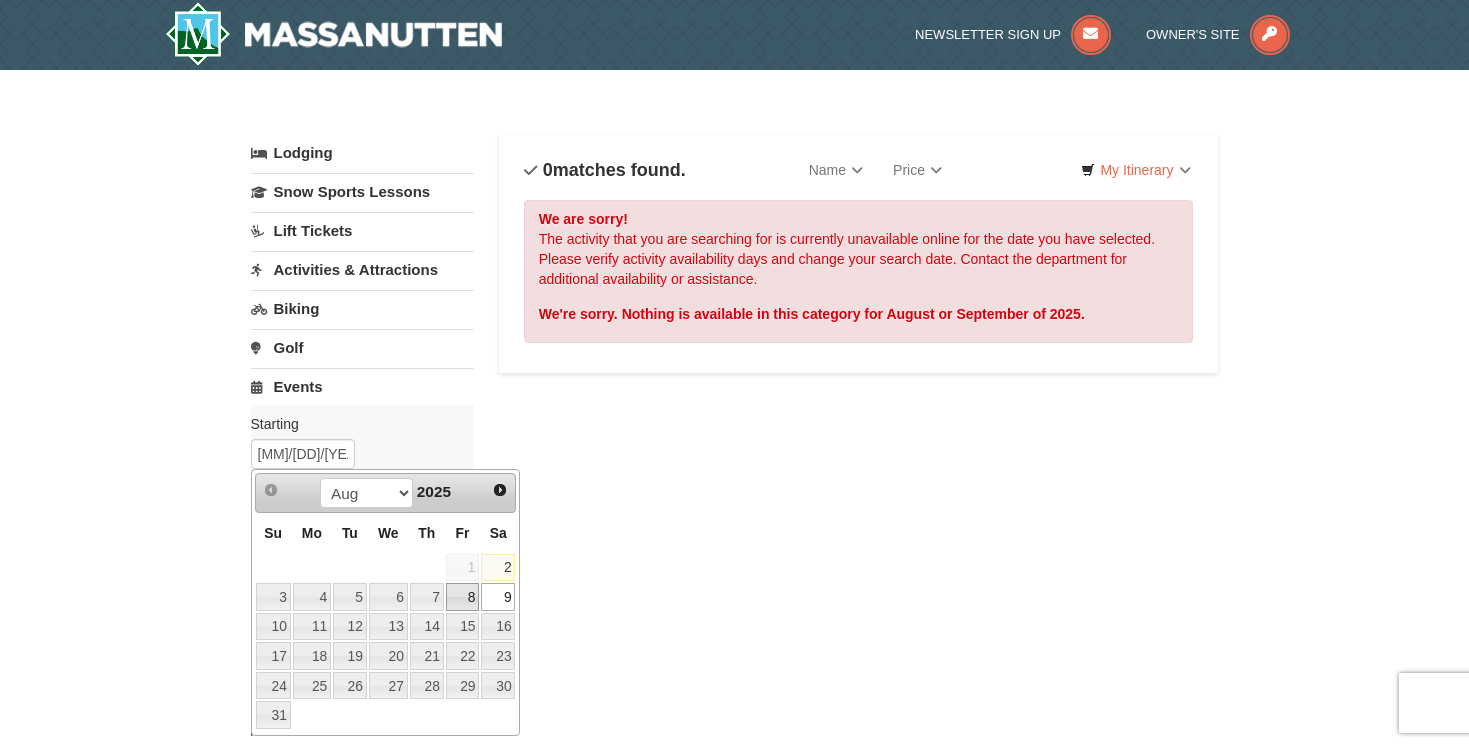 click on "8" at bounding box center (463, 597) 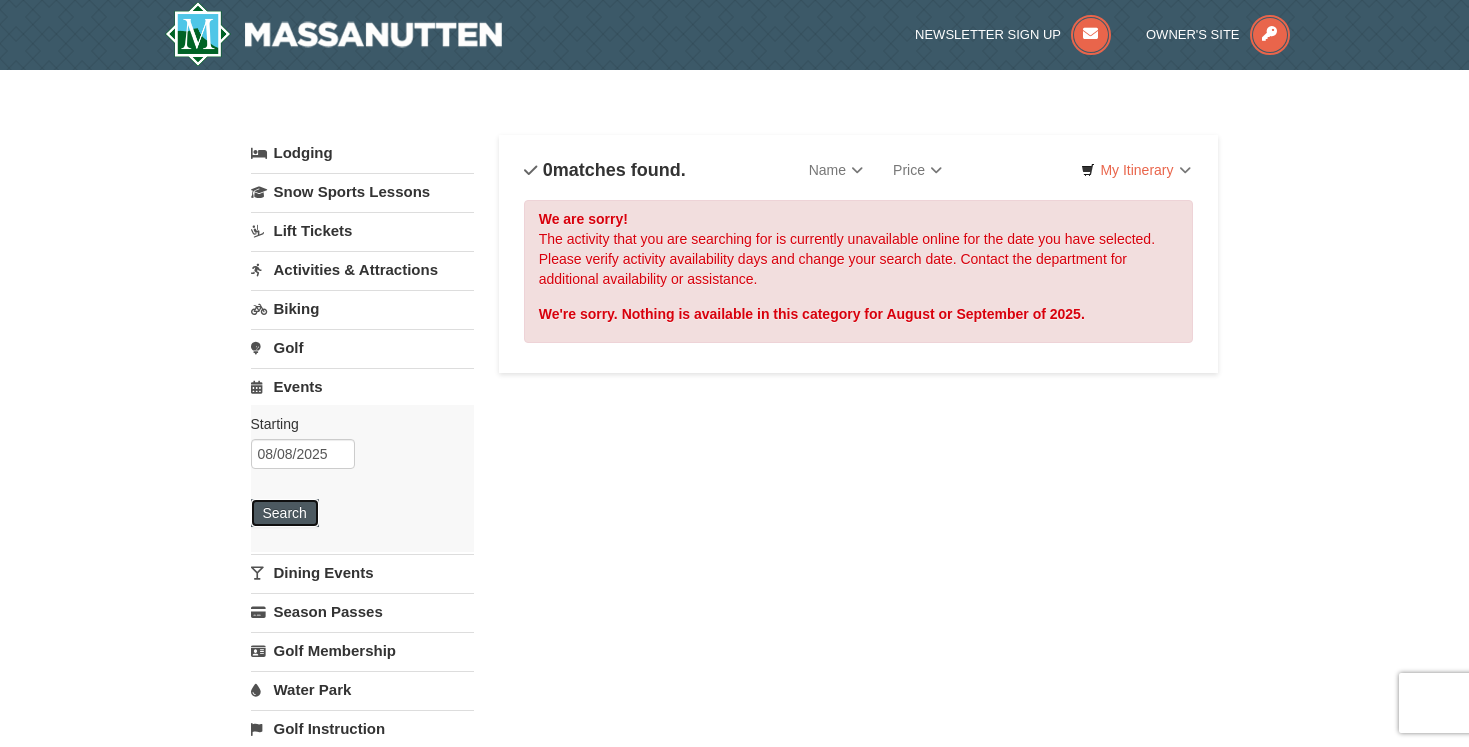 click on "Search" at bounding box center [285, 513] 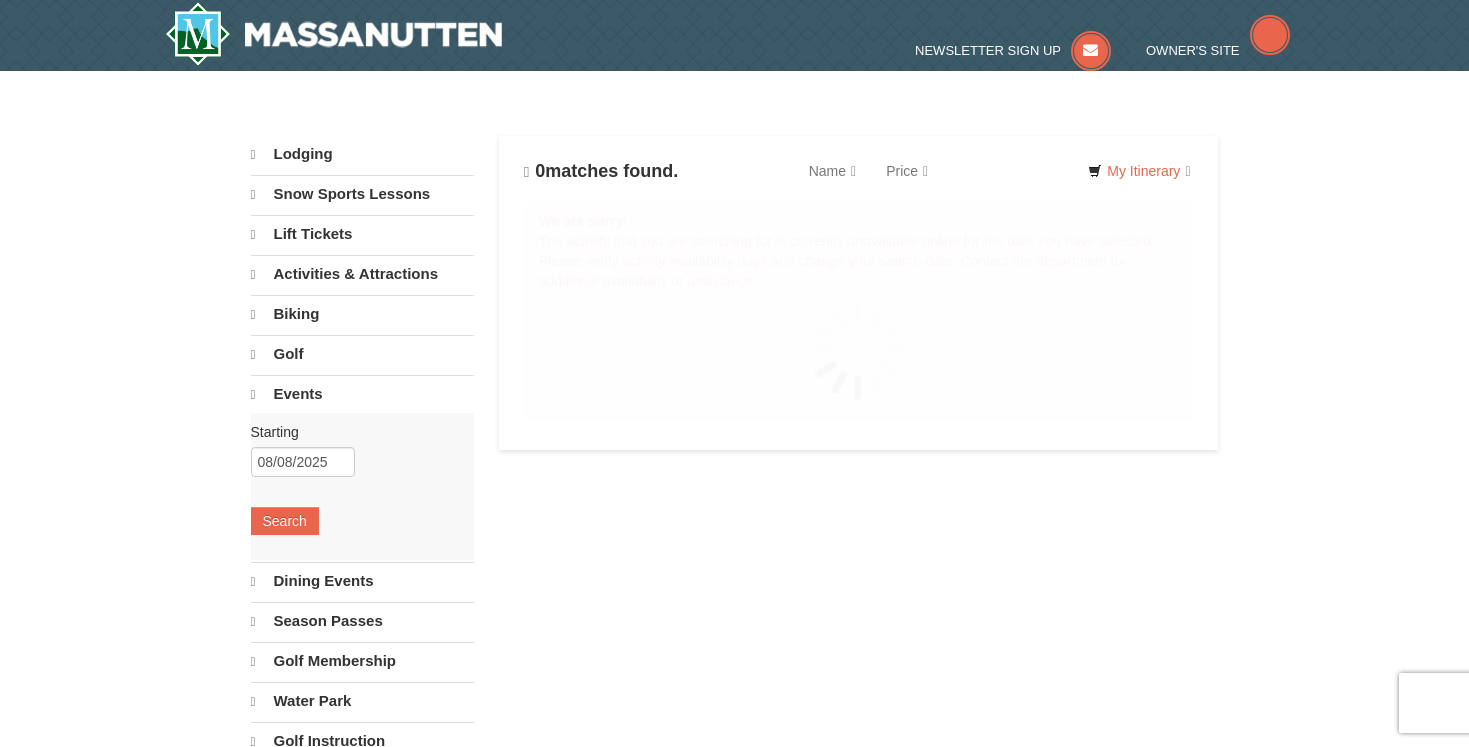 scroll, scrollTop: 0, scrollLeft: 0, axis: both 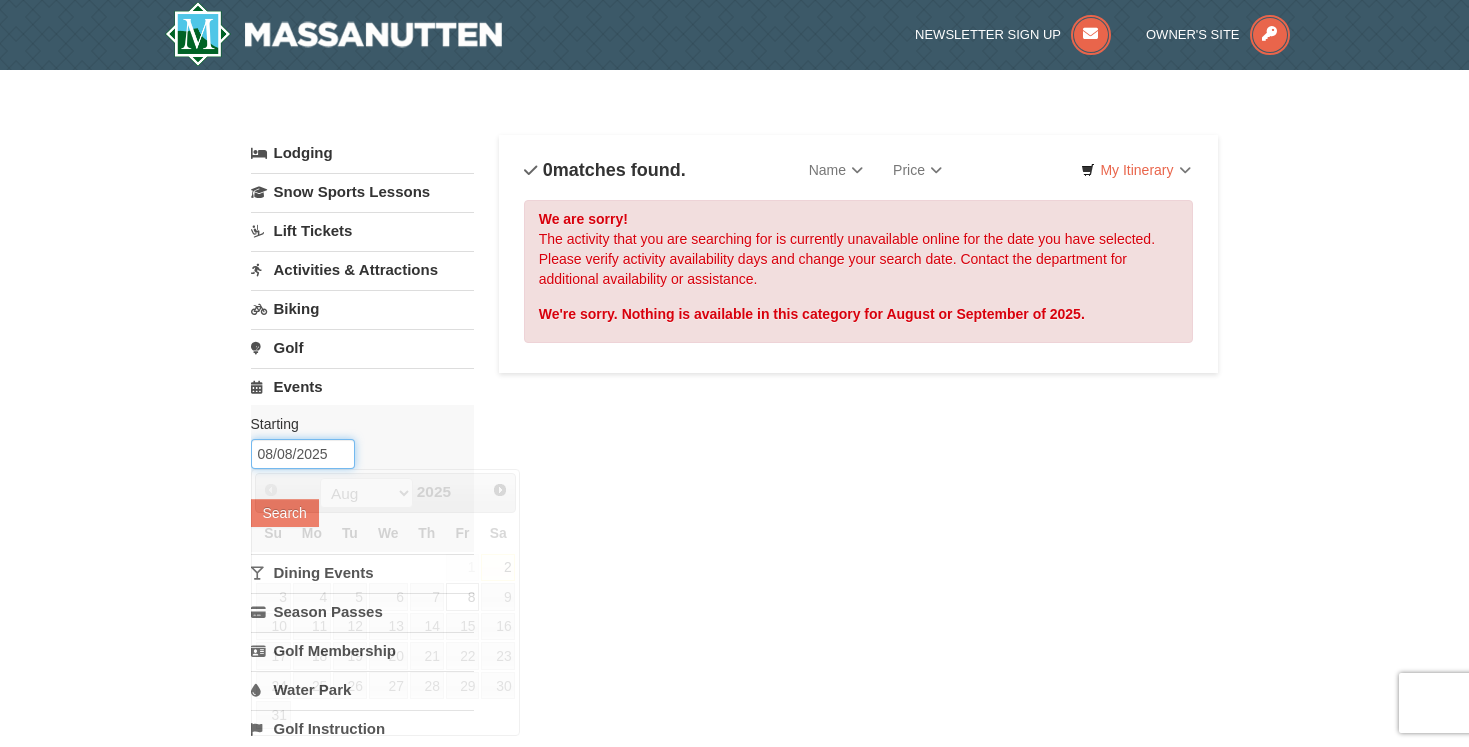 click on "08/08/2025" at bounding box center [303, 454] 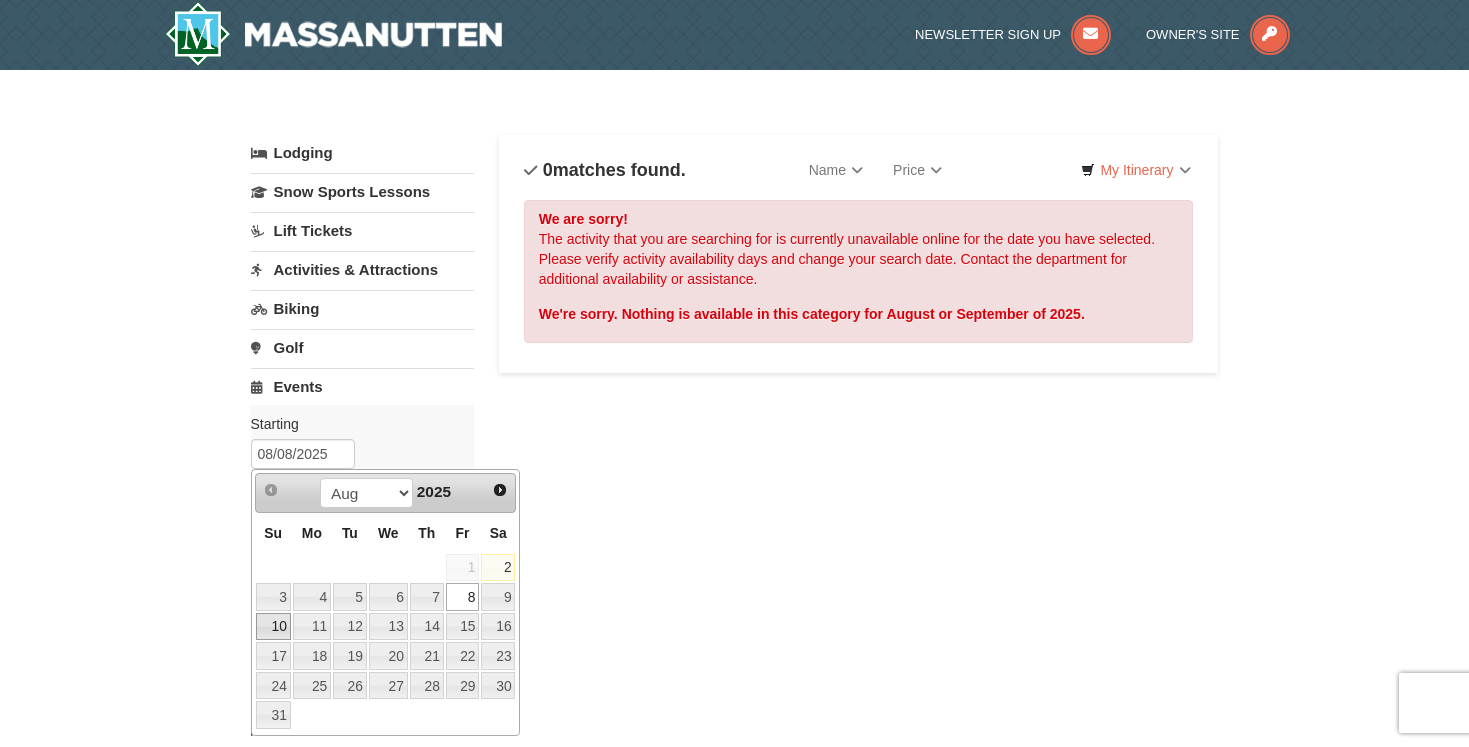 click on "10" at bounding box center (273, 627) 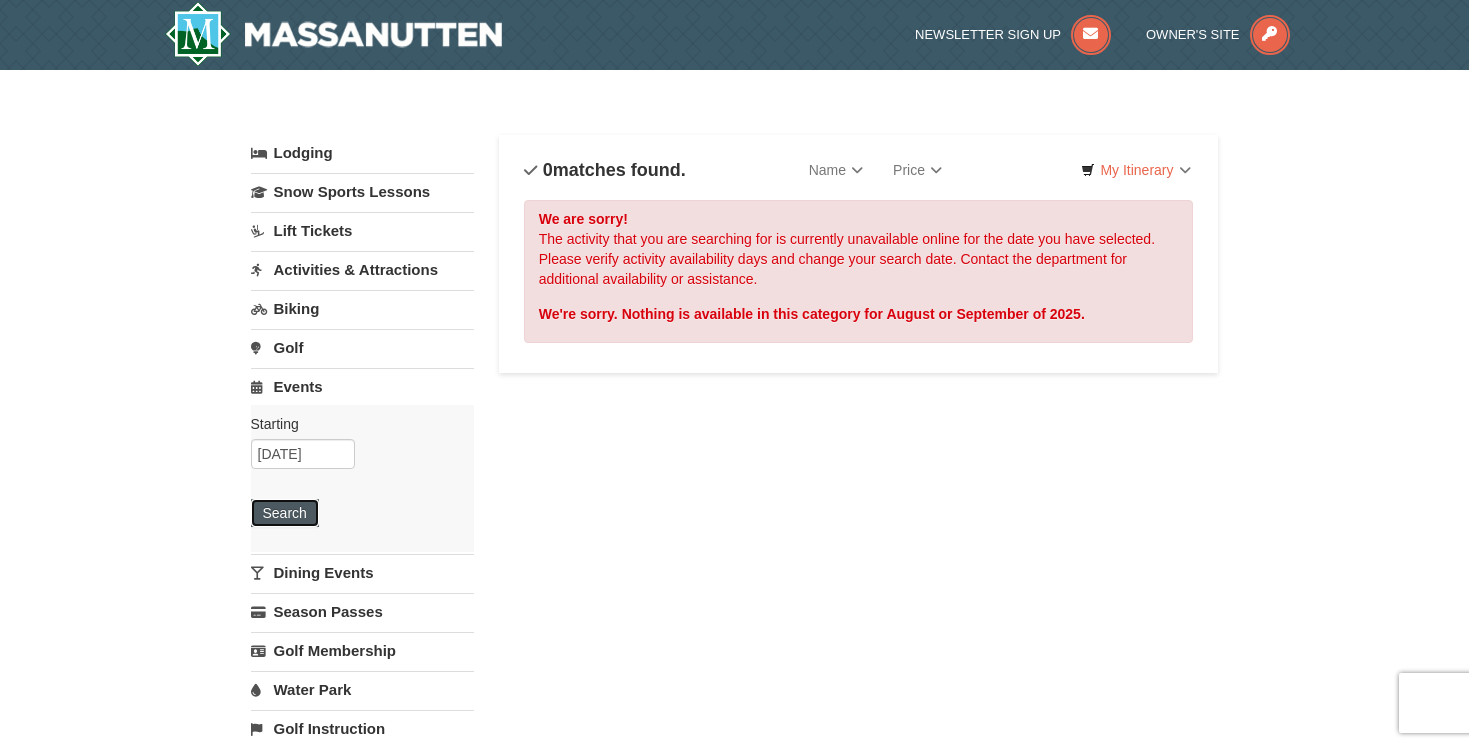 click on "Search" at bounding box center (285, 513) 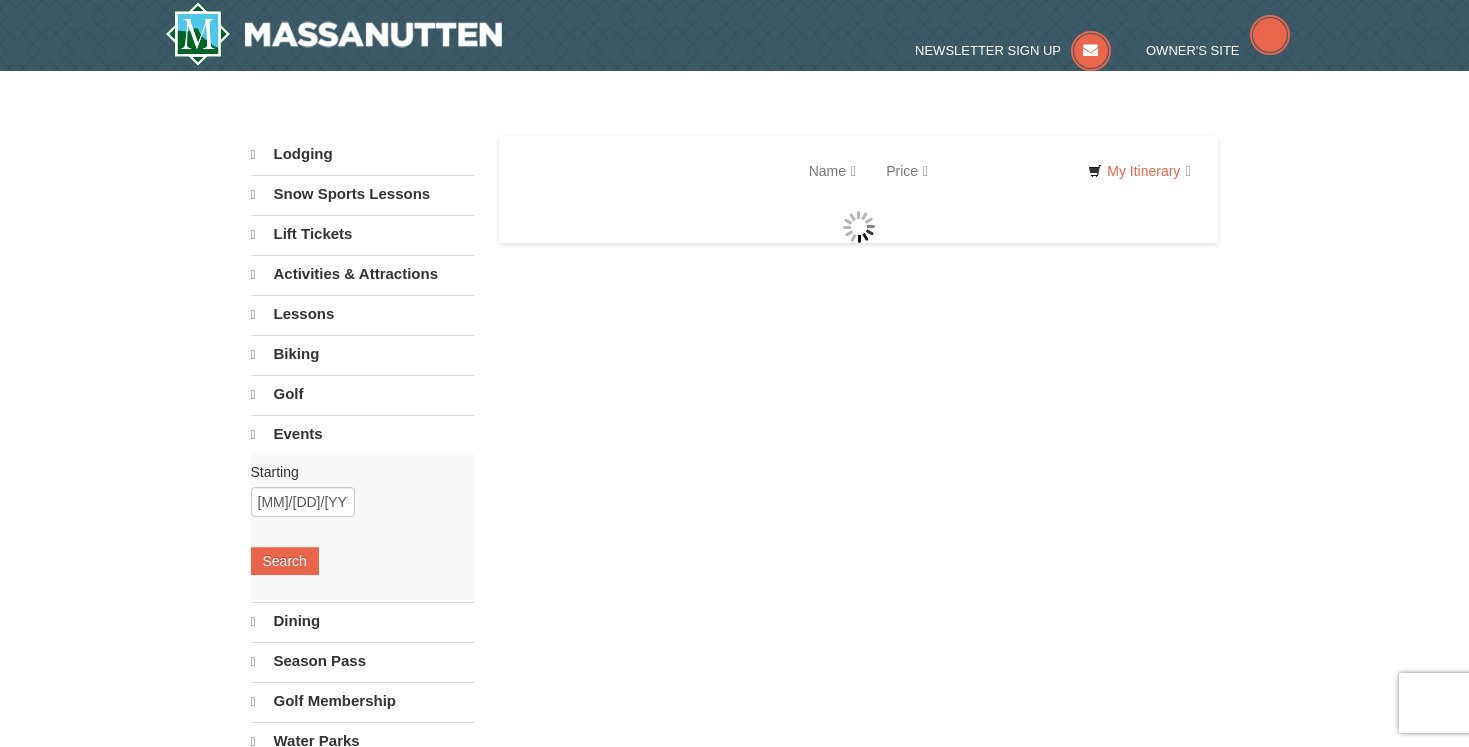 scroll, scrollTop: 0, scrollLeft: 0, axis: both 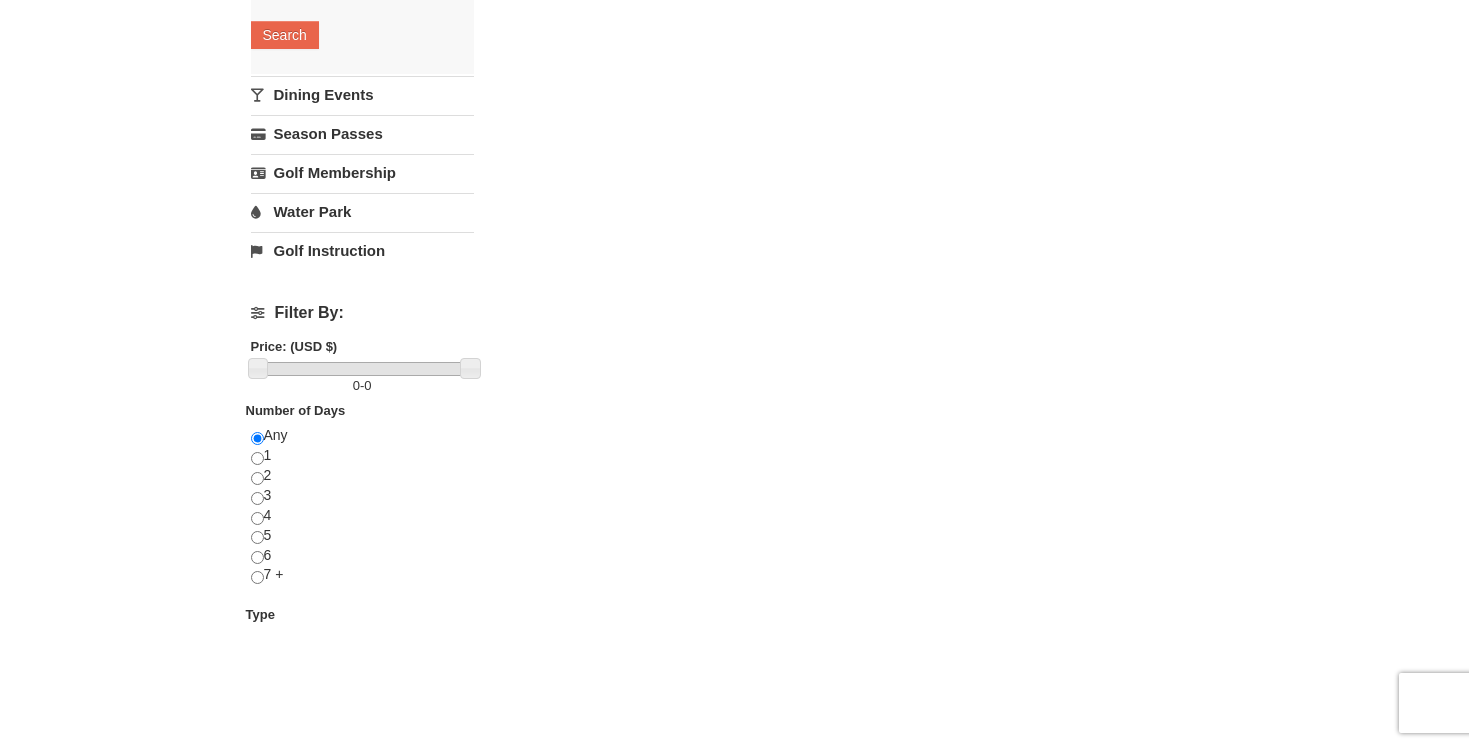 click on "Water Park" at bounding box center (362, 211) 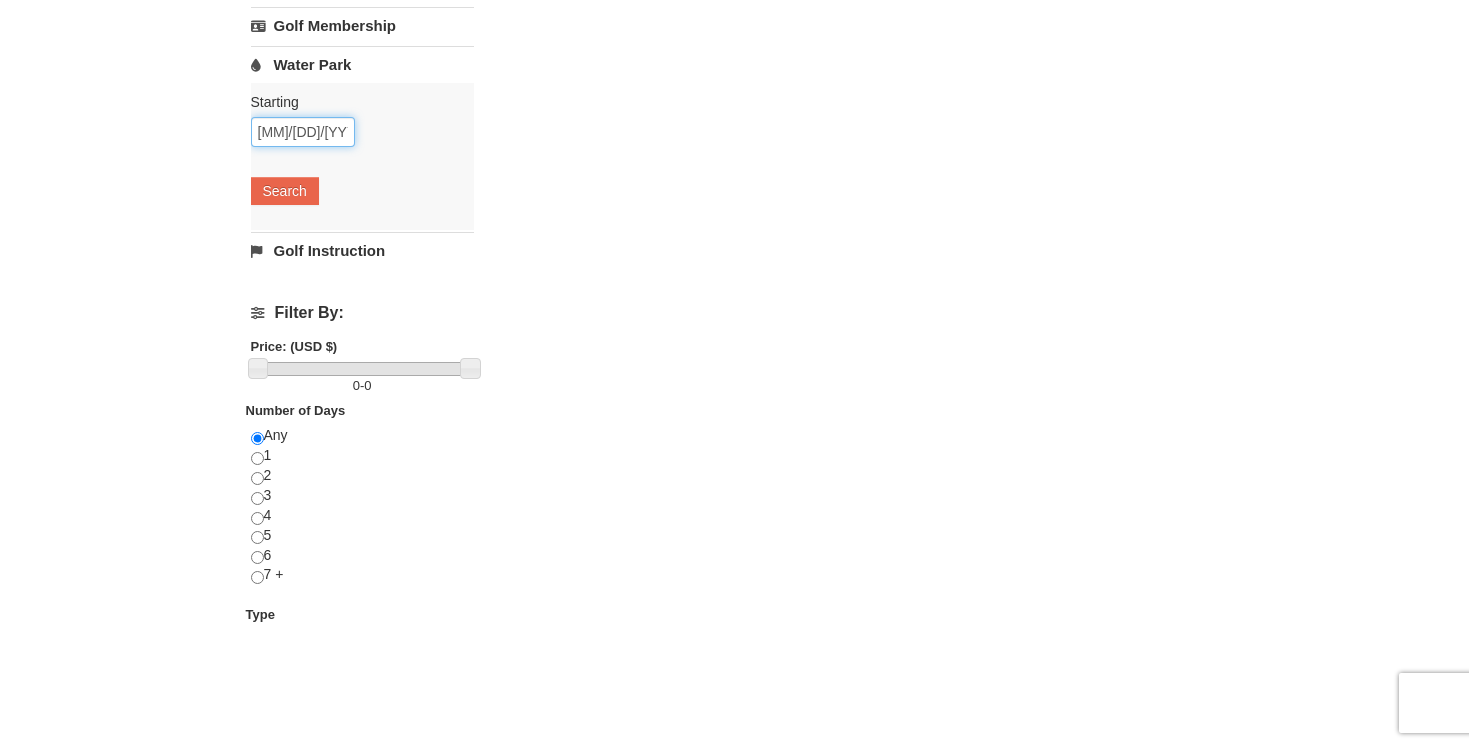click on "[DATE]" at bounding box center (303, 132) 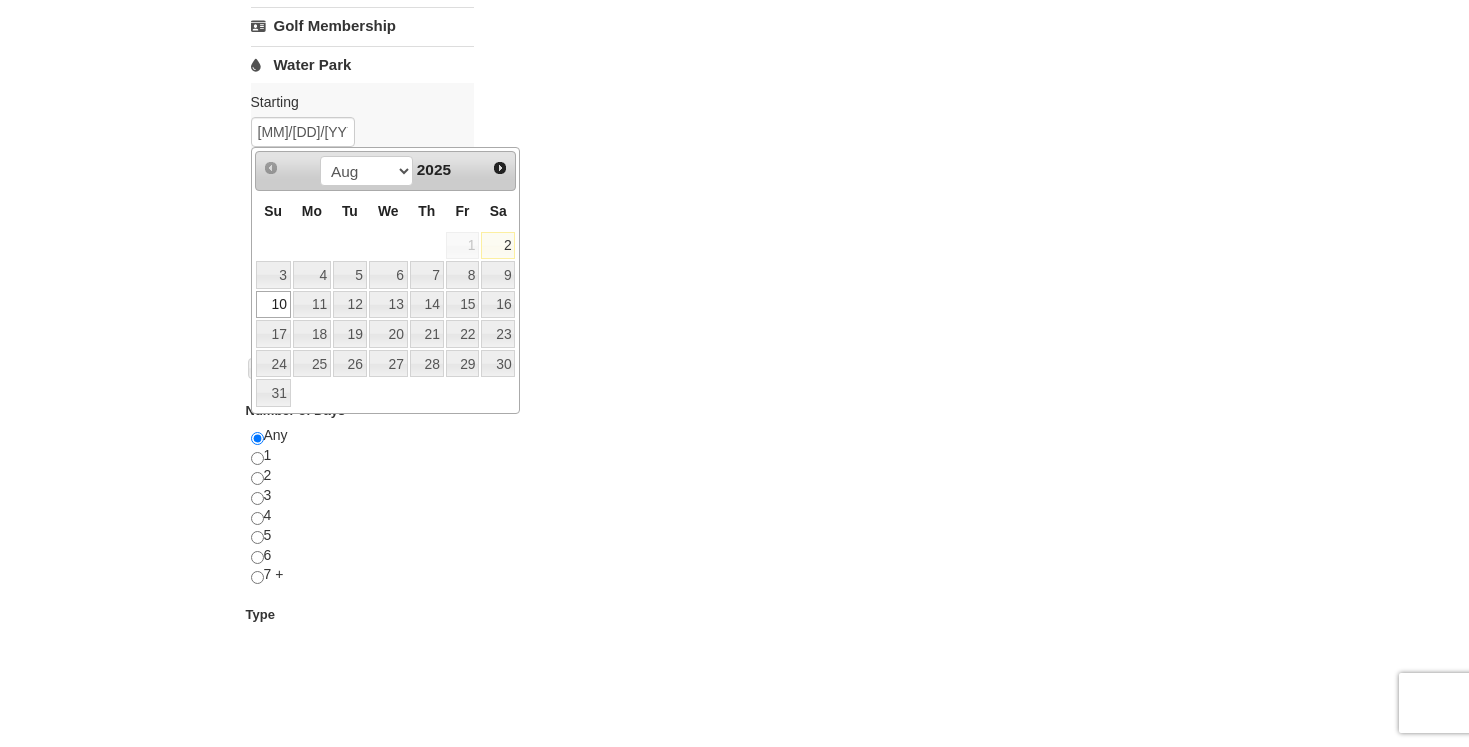 click on "8" at bounding box center (463, 275) 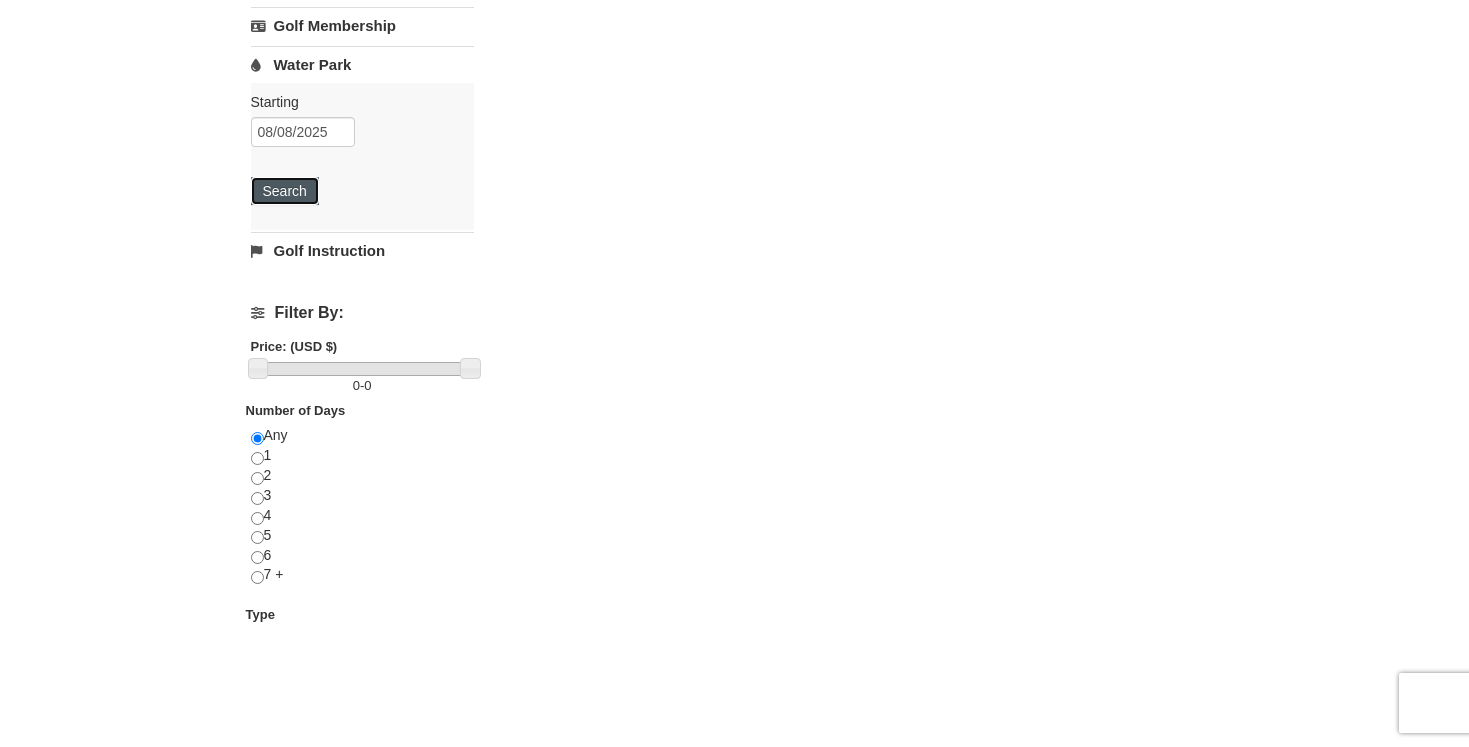click on "Search" at bounding box center (285, 191) 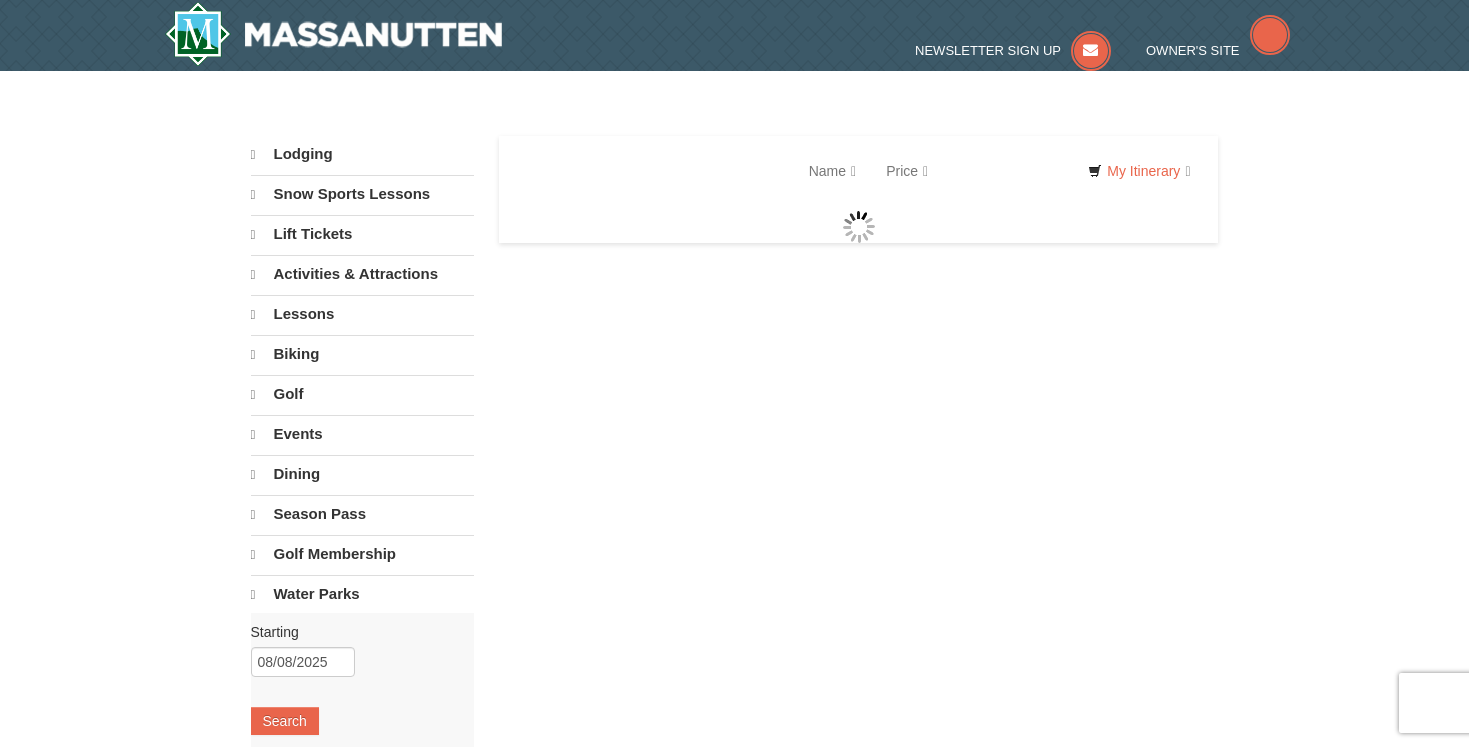 scroll, scrollTop: 0, scrollLeft: 0, axis: both 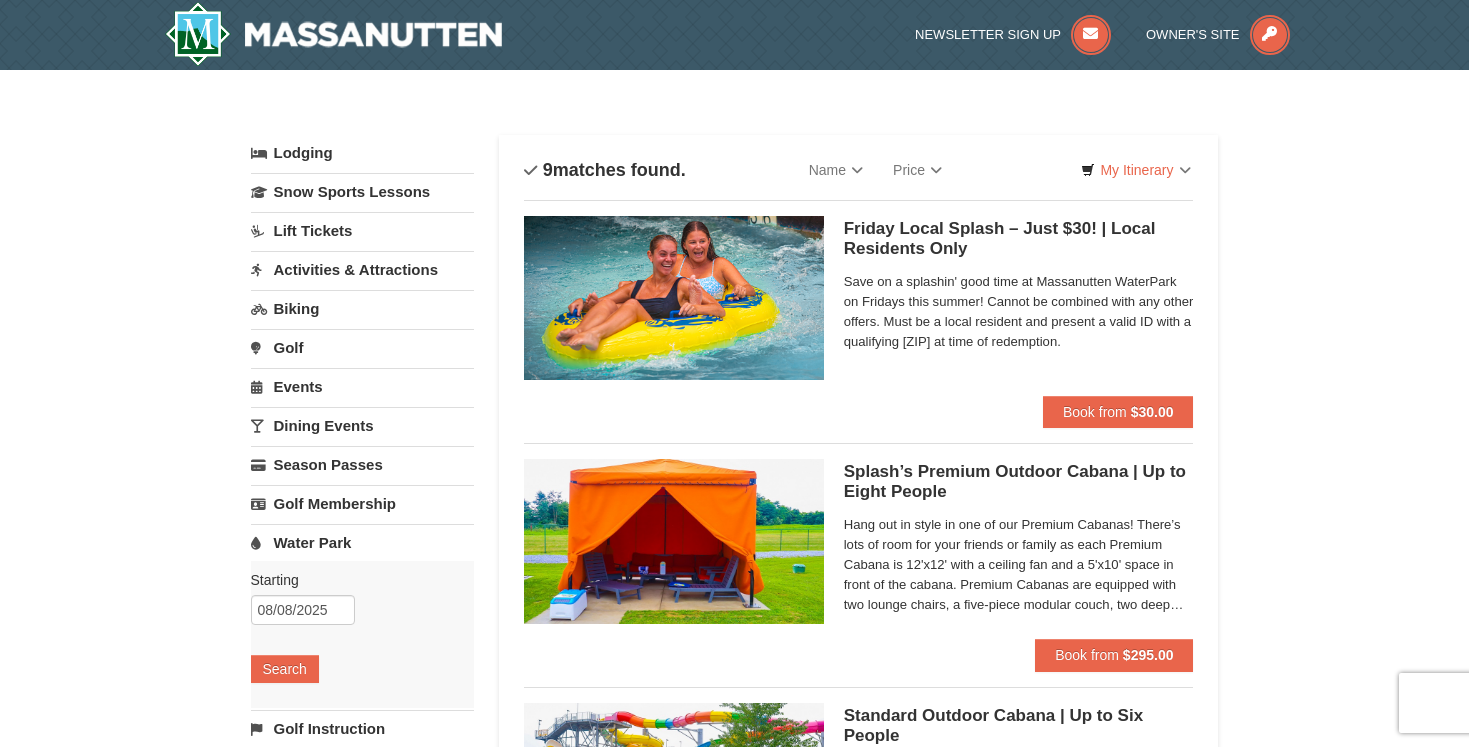 click on "Activities & Attractions" at bounding box center (362, 269) 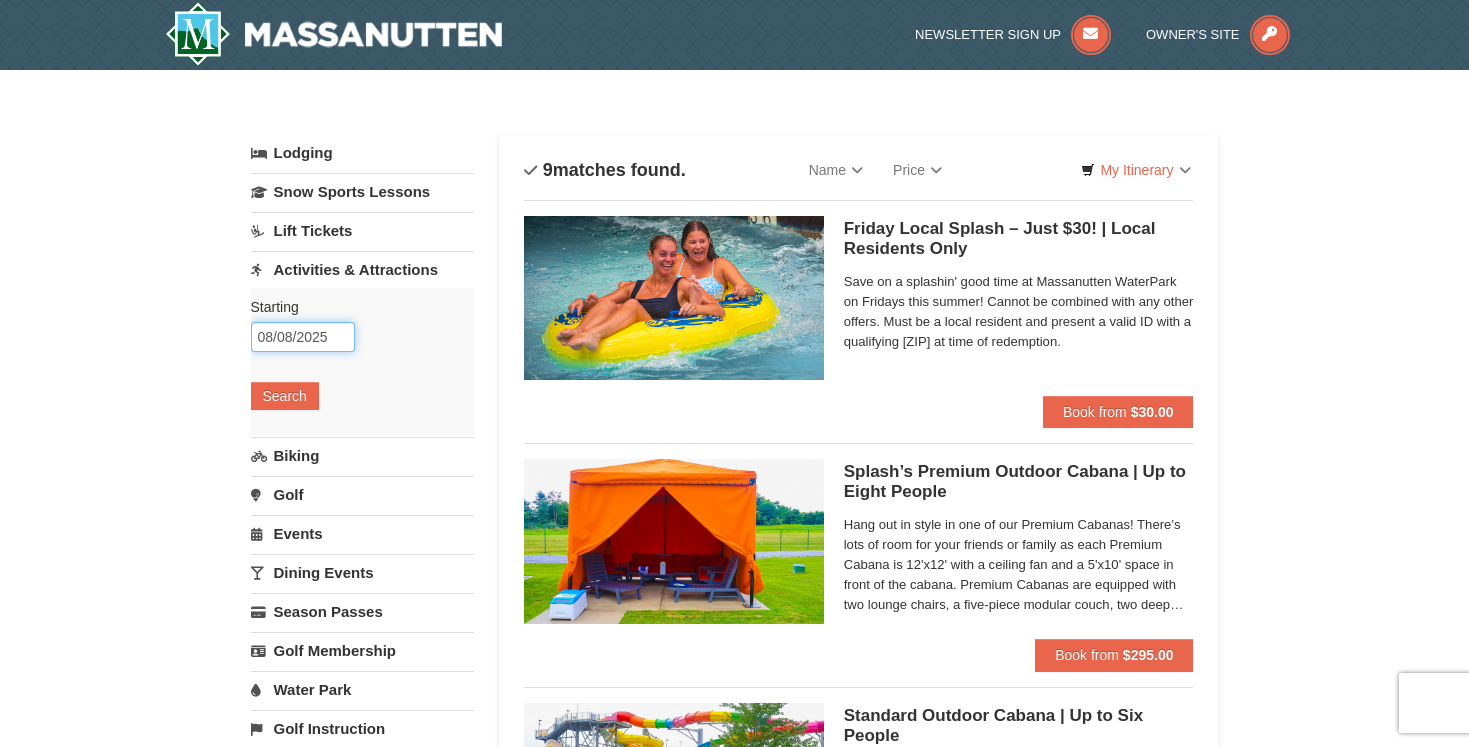 click on "08/08/2025" at bounding box center [303, 337] 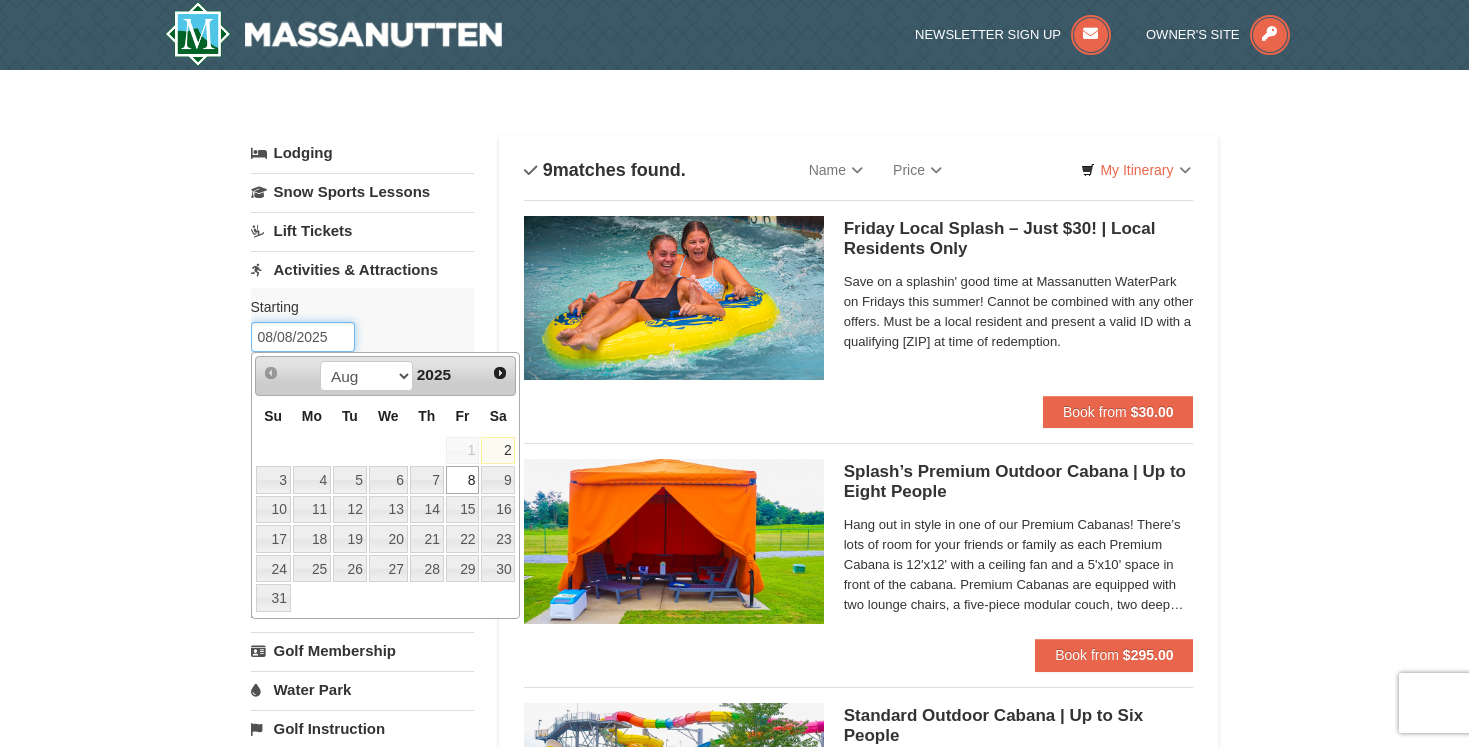 click on "08/08/2025" at bounding box center (303, 337) 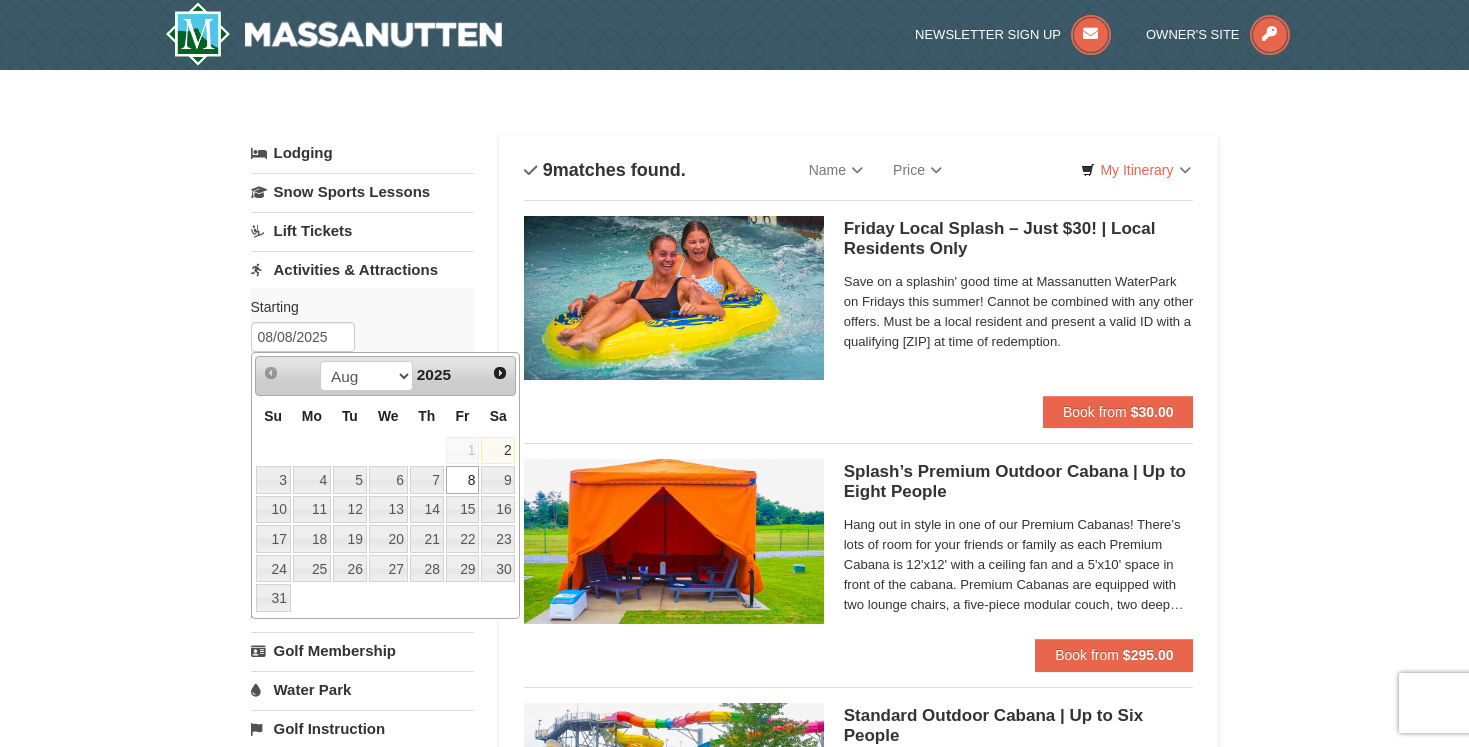 click on "×
Categories
List
Filter
My Itinerary
Questions?  1-540-289-9441
Lodging
Arrival Please format dates MM/DD/YYYY Please format dates MM/DD/YYYY
08/08/2025
Departure Please format dates MM/DD/YYYY Please format dates MM/DD/YYYY
08/10/2025
2 0" at bounding box center (734, 1258) 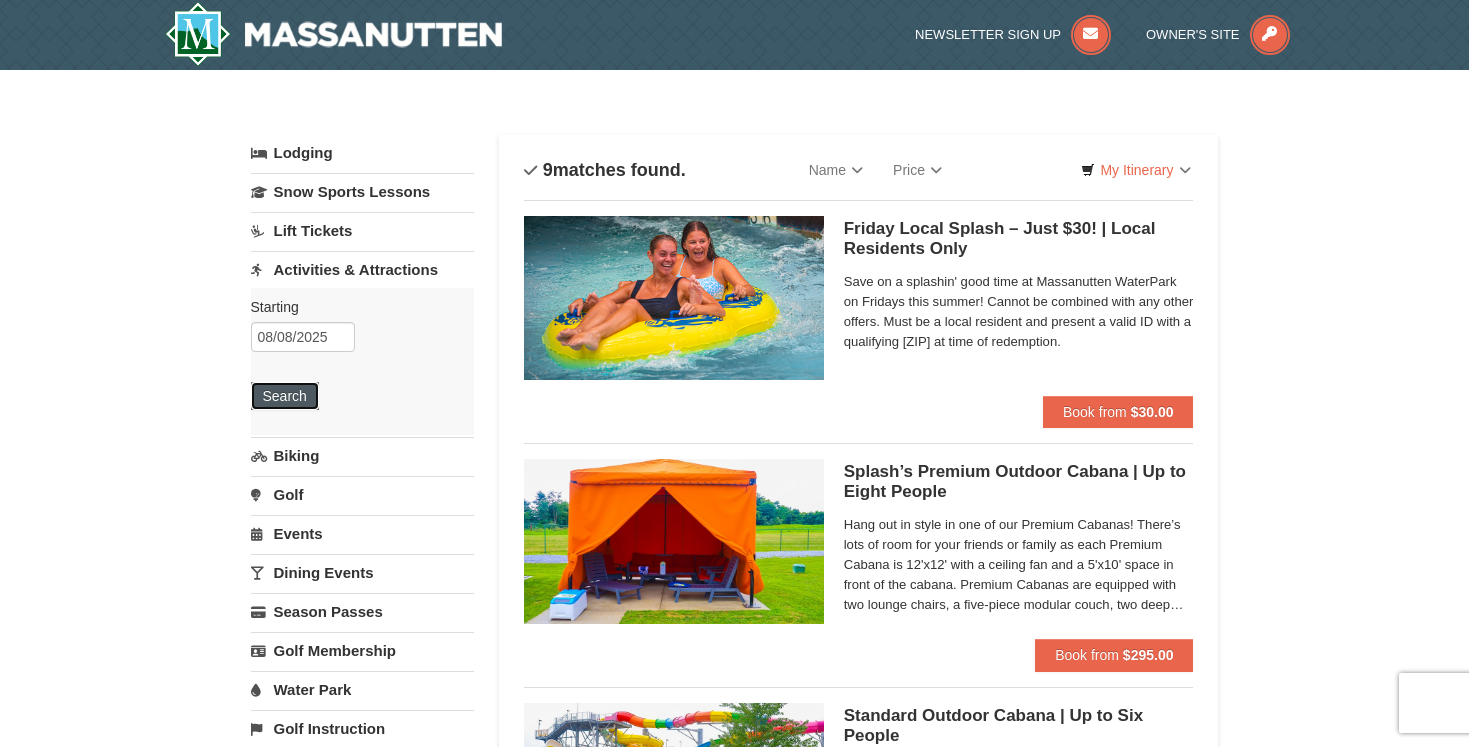 click on "Search" at bounding box center (285, 396) 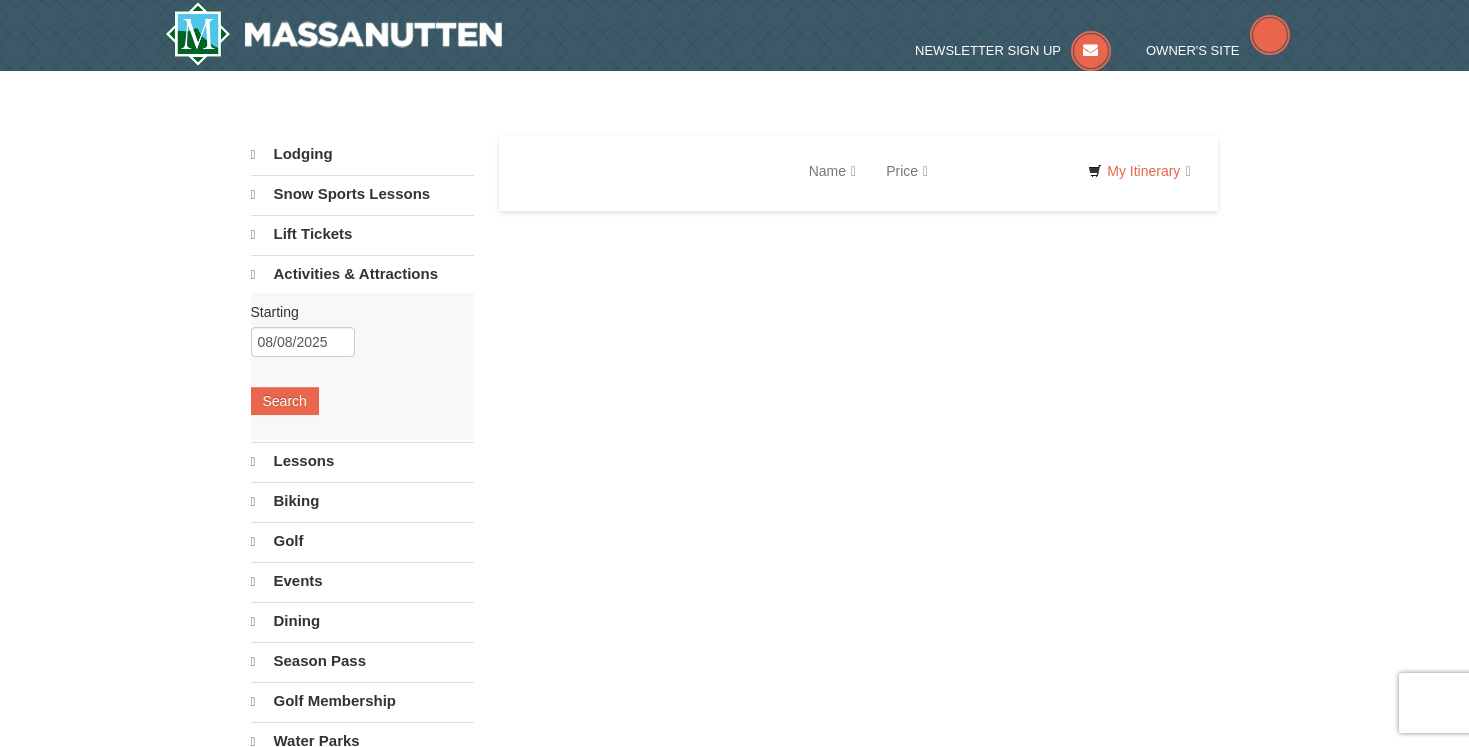 scroll, scrollTop: 0, scrollLeft: 0, axis: both 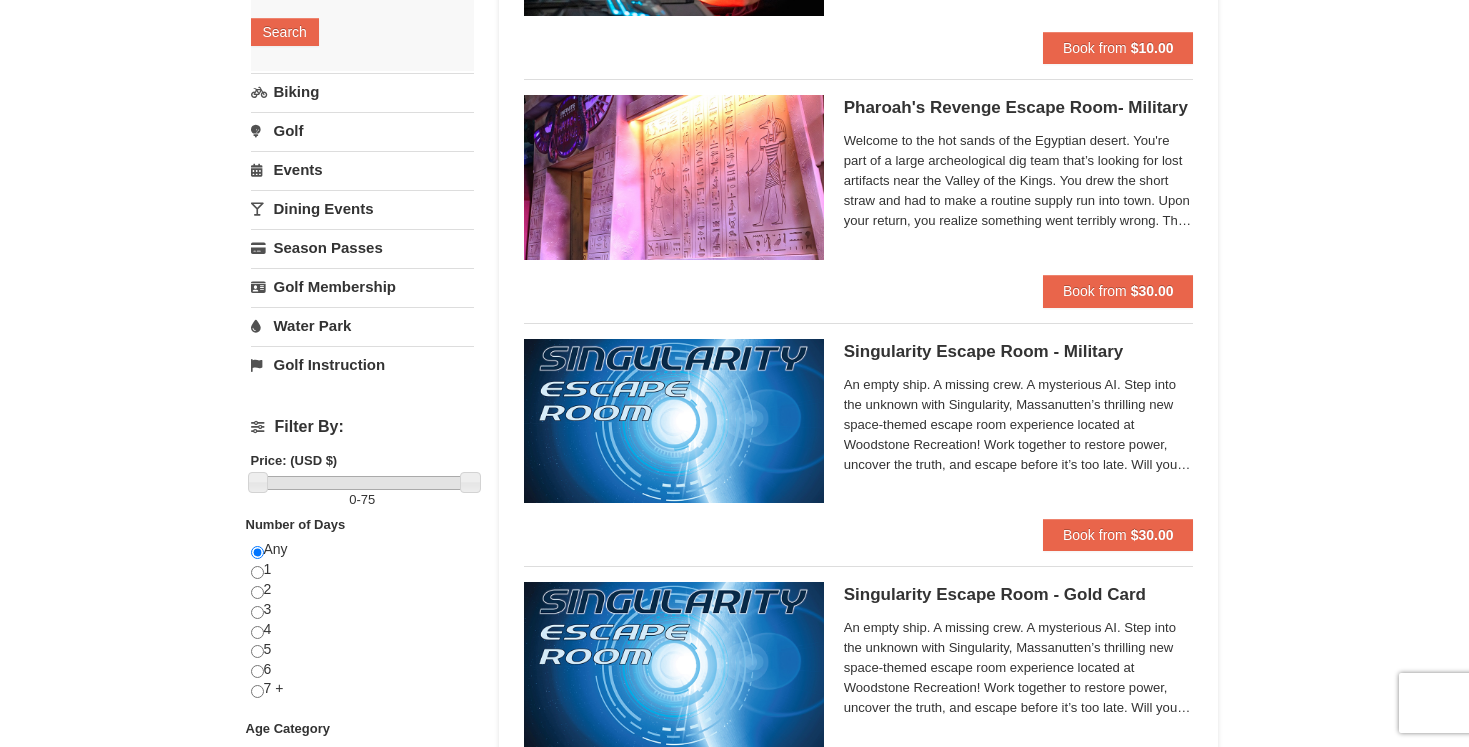 click on "×
Categories
List
Filter
My Itinerary
Questions?  1-540-289-9441
Lodging
Arrival Please format dates MM/DD/YYYY Please format dates MM/DD/YYYY
08/08/2025
Departure Please format dates MM/DD/YYYY Please format dates MM/DD/YYYY
08/10/2025
Adults 2 Children 0 May" at bounding box center (735, 2111) 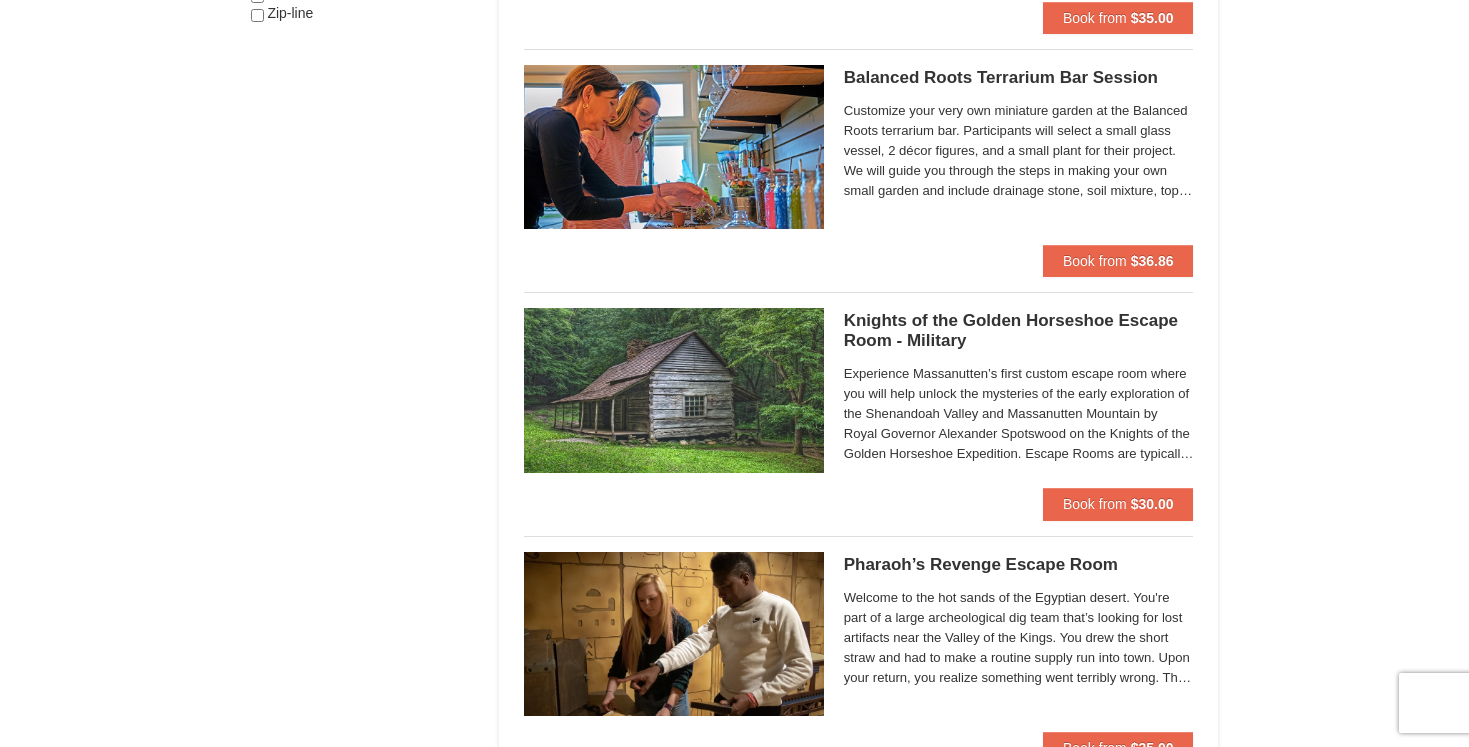 scroll, scrollTop: 1377, scrollLeft: 0, axis: vertical 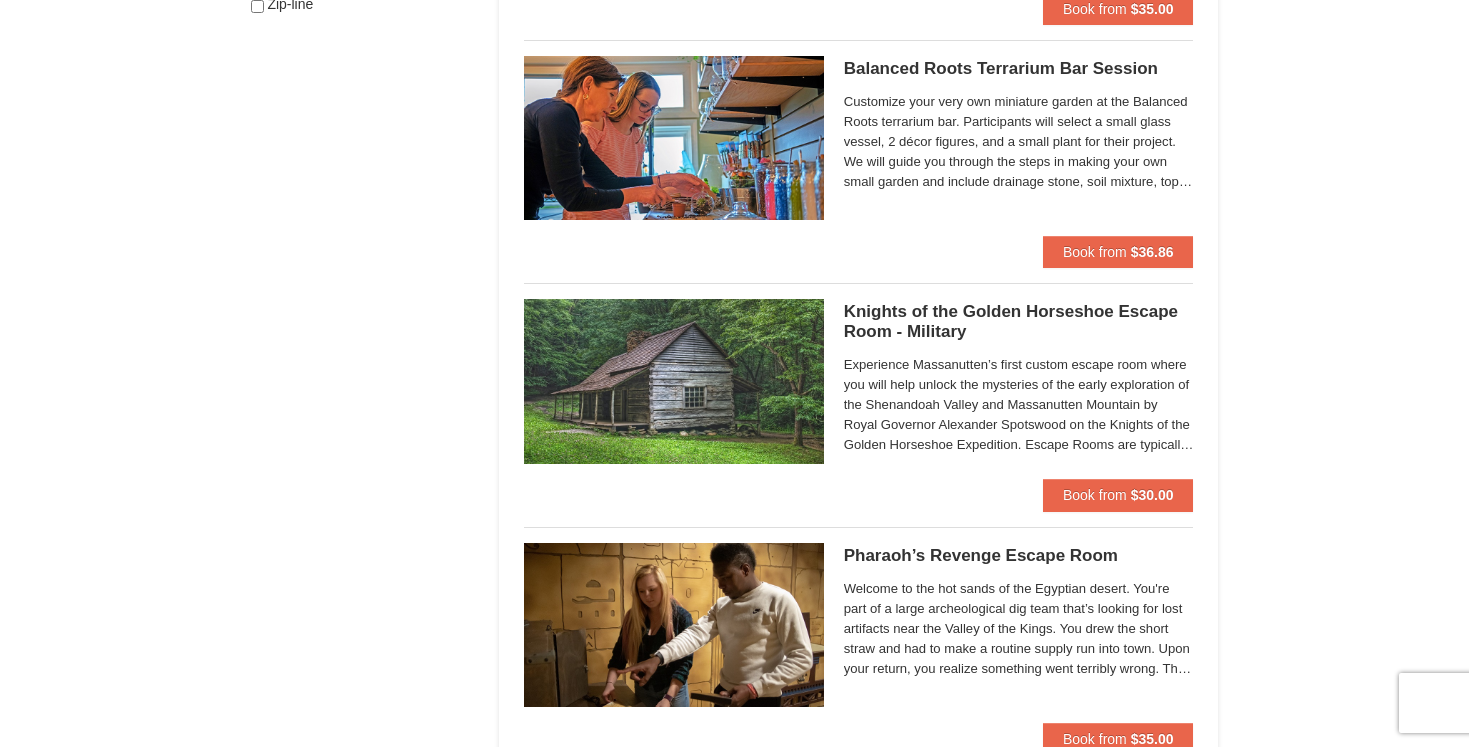 click on "Customize your very own miniature garden at the Balanced Roots terrarium bar. Participants will select a small glass vessel, 2 décor figures, and a small plant for their project. We will guide you through the steps in making your own small garden and include drainage stone, soil mixture, top dressing stones and moss to complete your mini garden." at bounding box center (1019, 142) 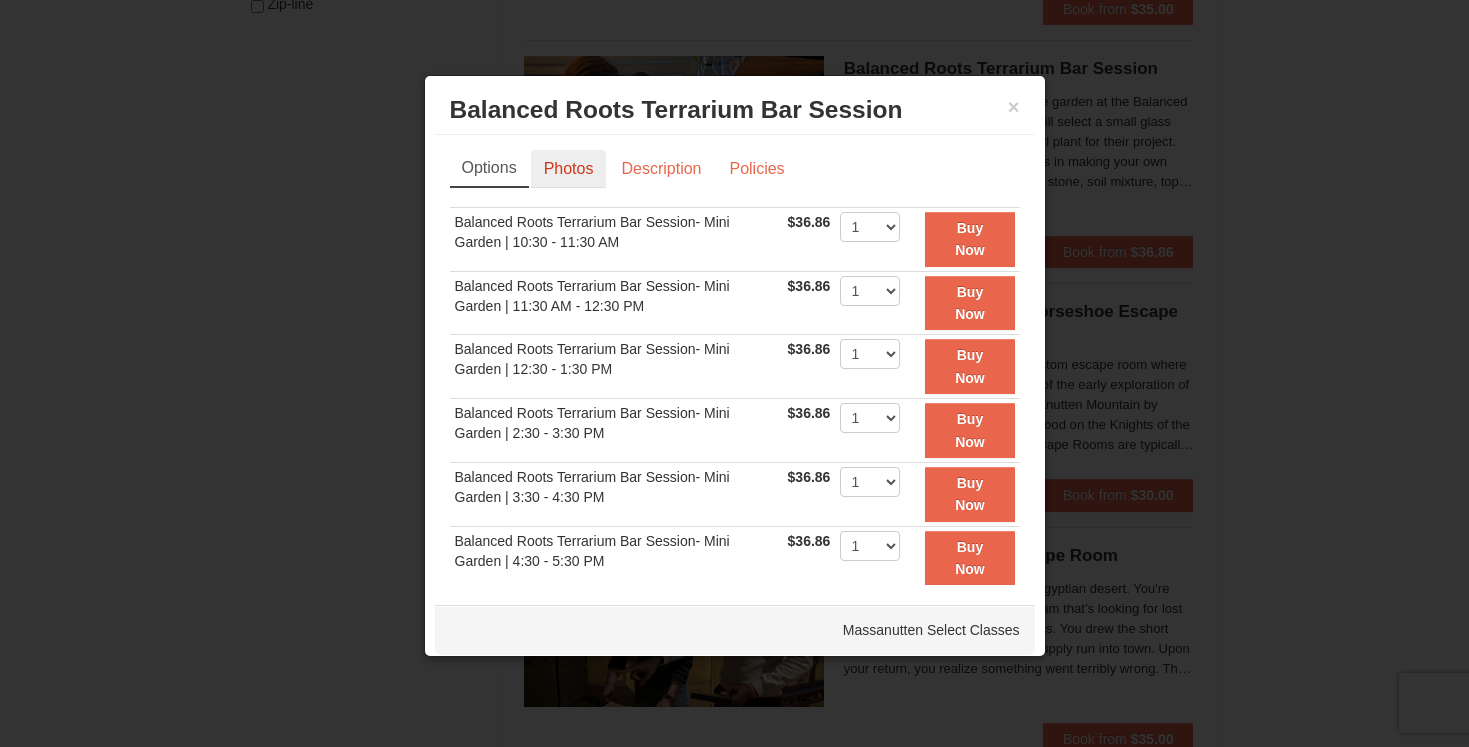 click on "Photos" at bounding box center [569, 169] 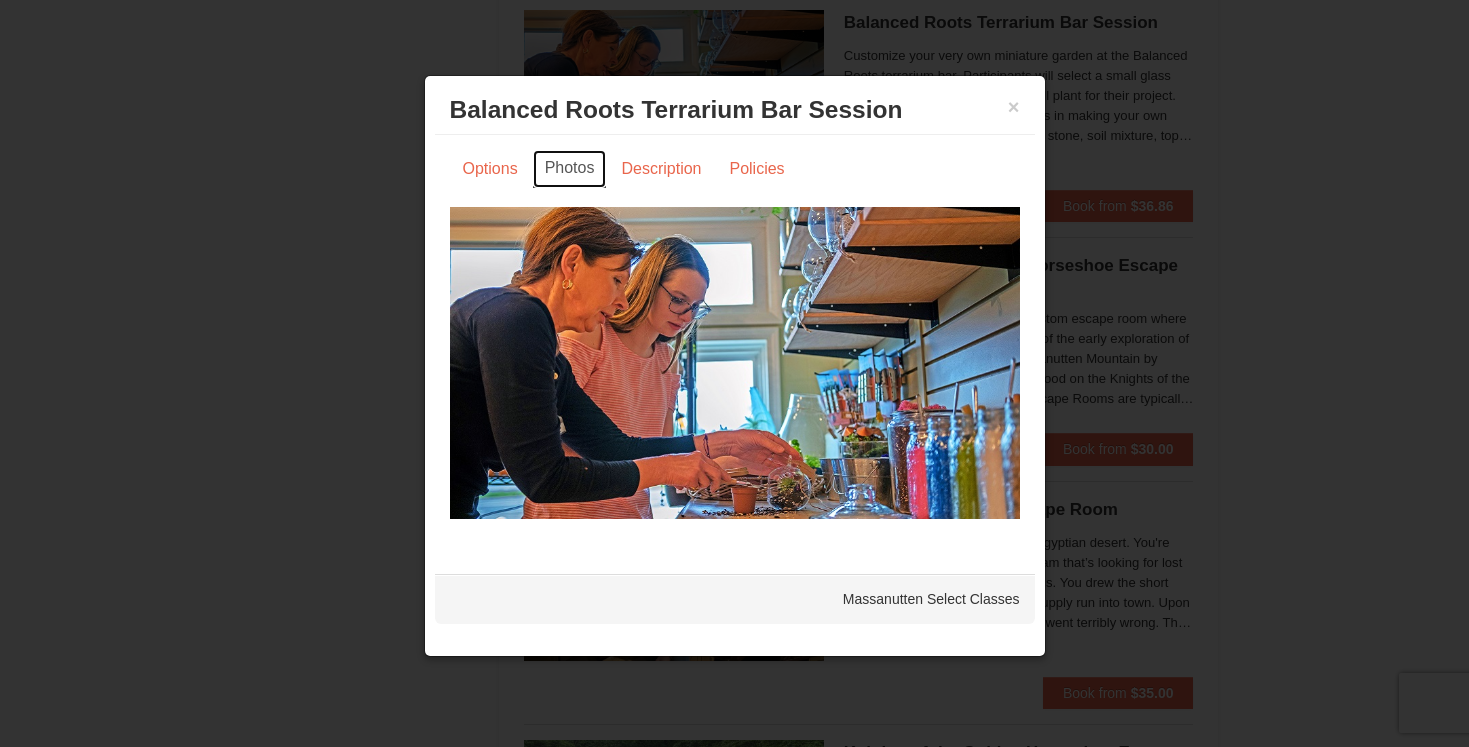 scroll, scrollTop: 1415, scrollLeft: 0, axis: vertical 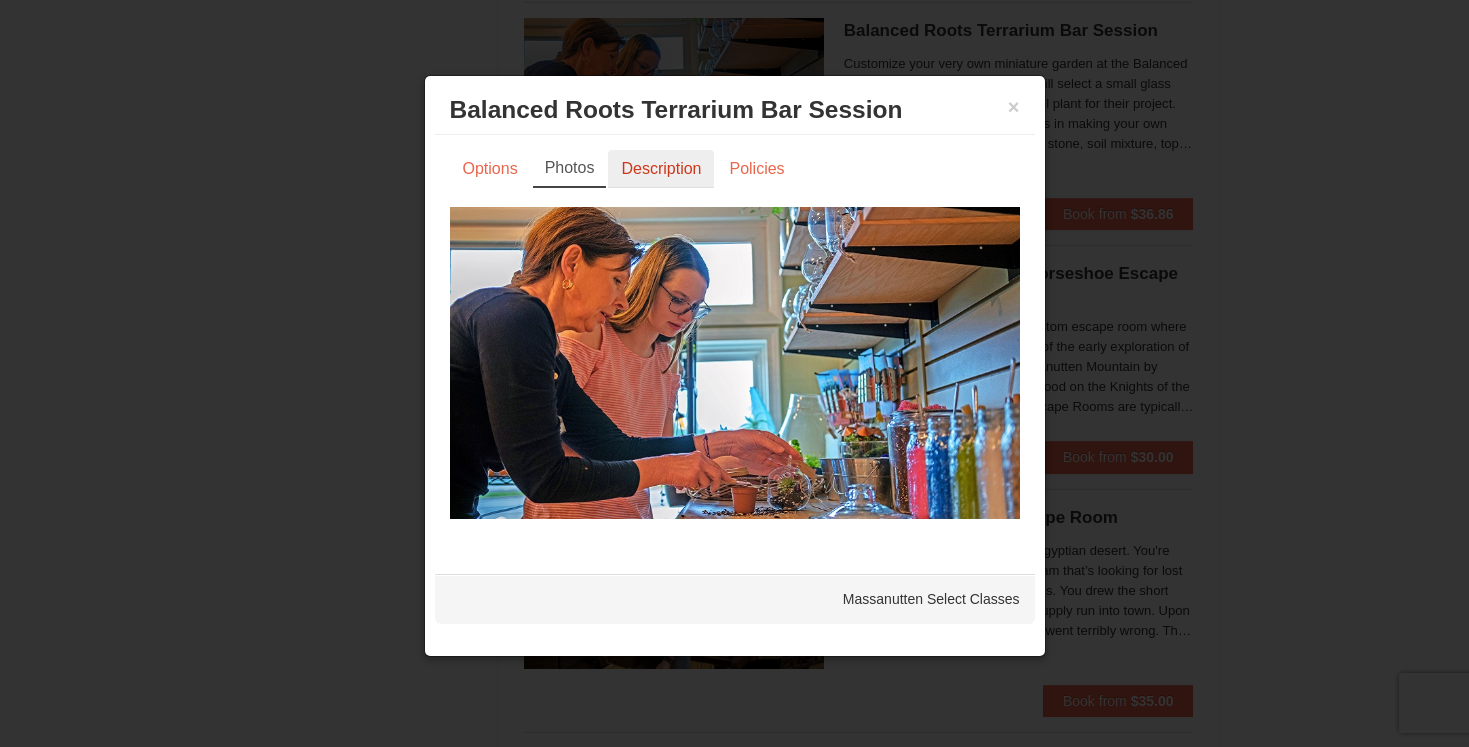 click on "Description" at bounding box center [661, 169] 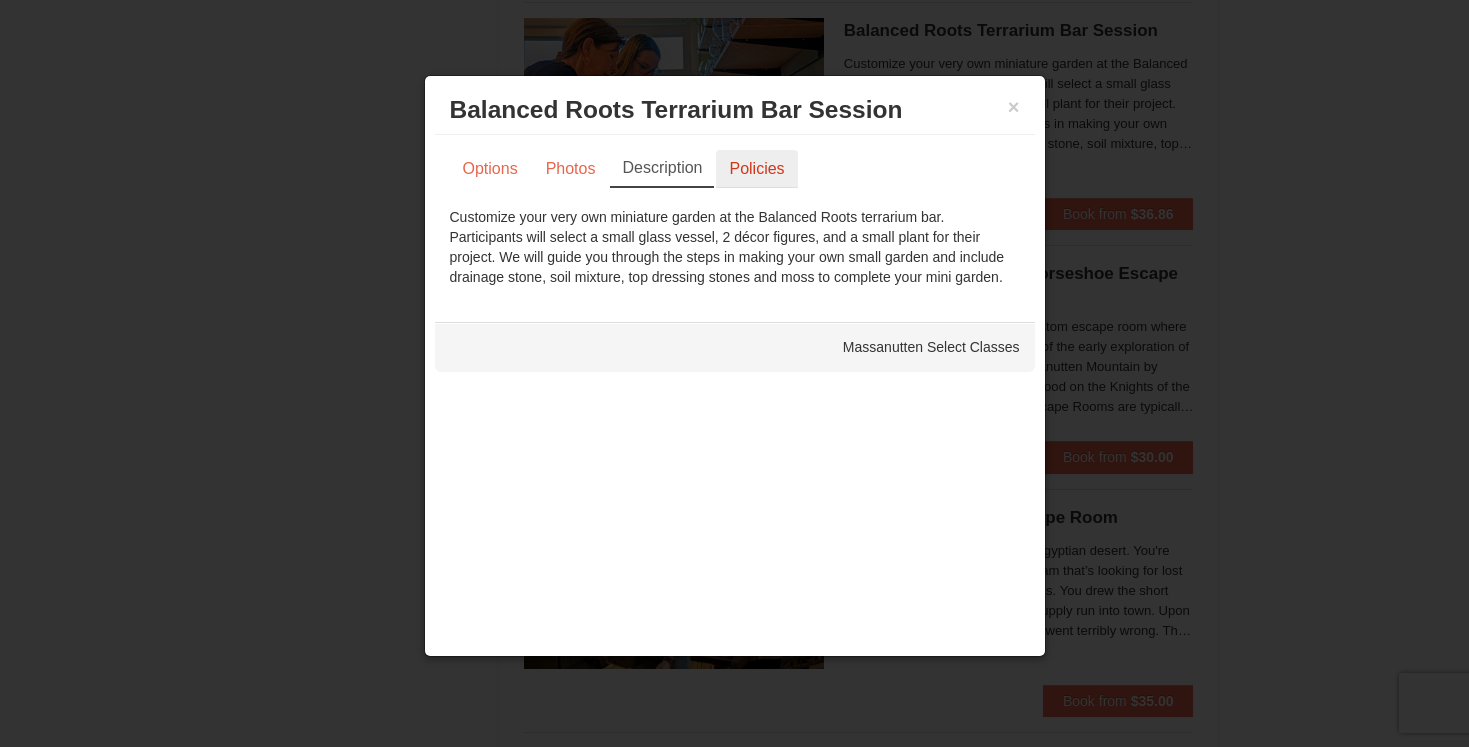 click on "Policies" at bounding box center [756, 169] 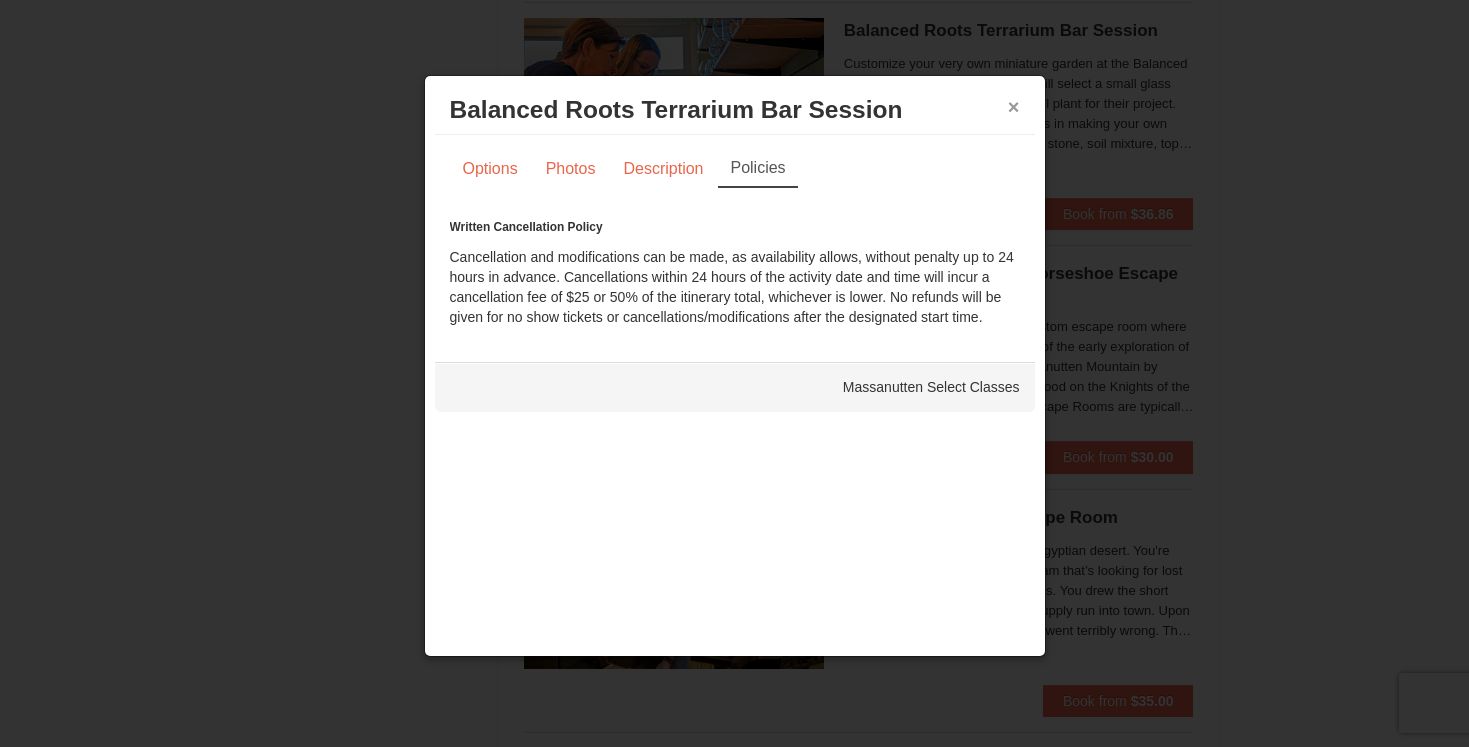 click on "×" at bounding box center [1014, 107] 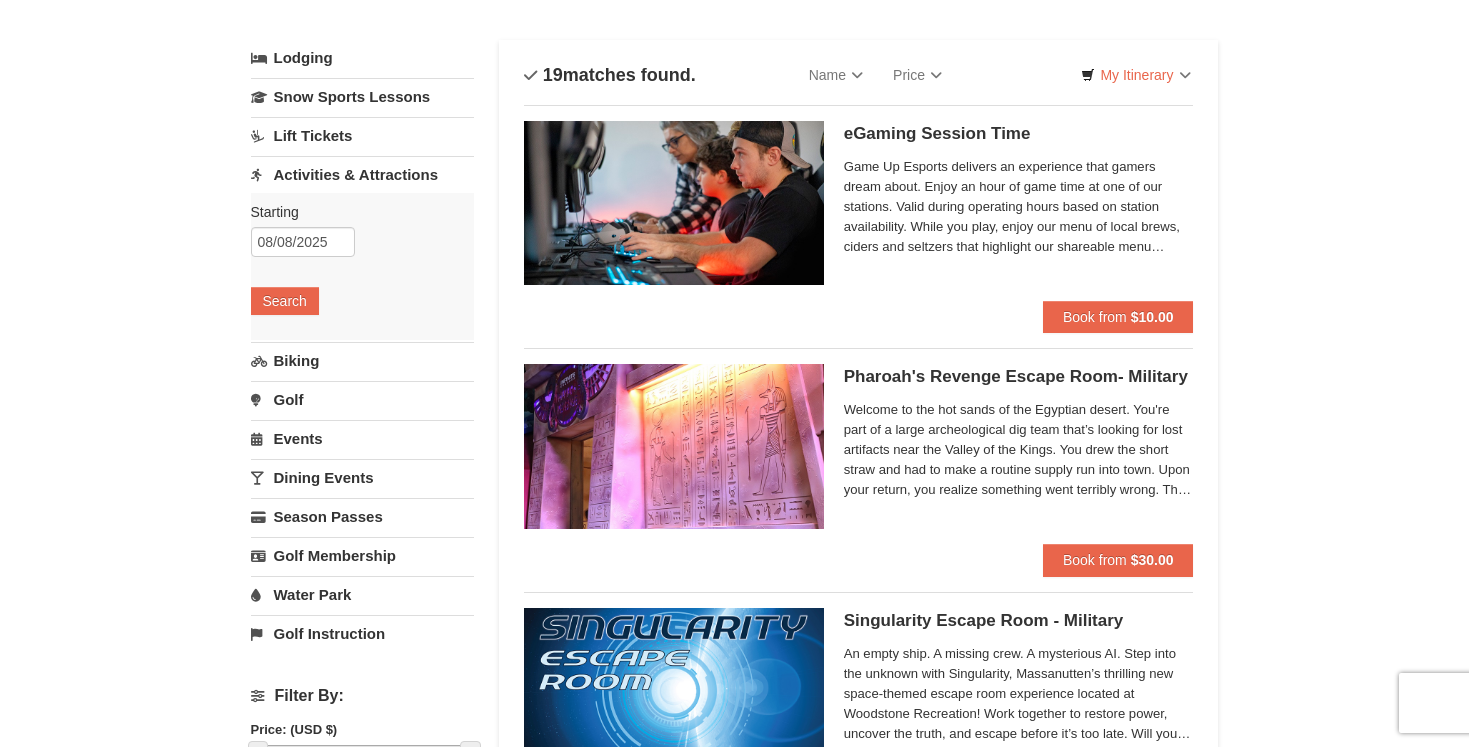 scroll, scrollTop: 0, scrollLeft: 0, axis: both 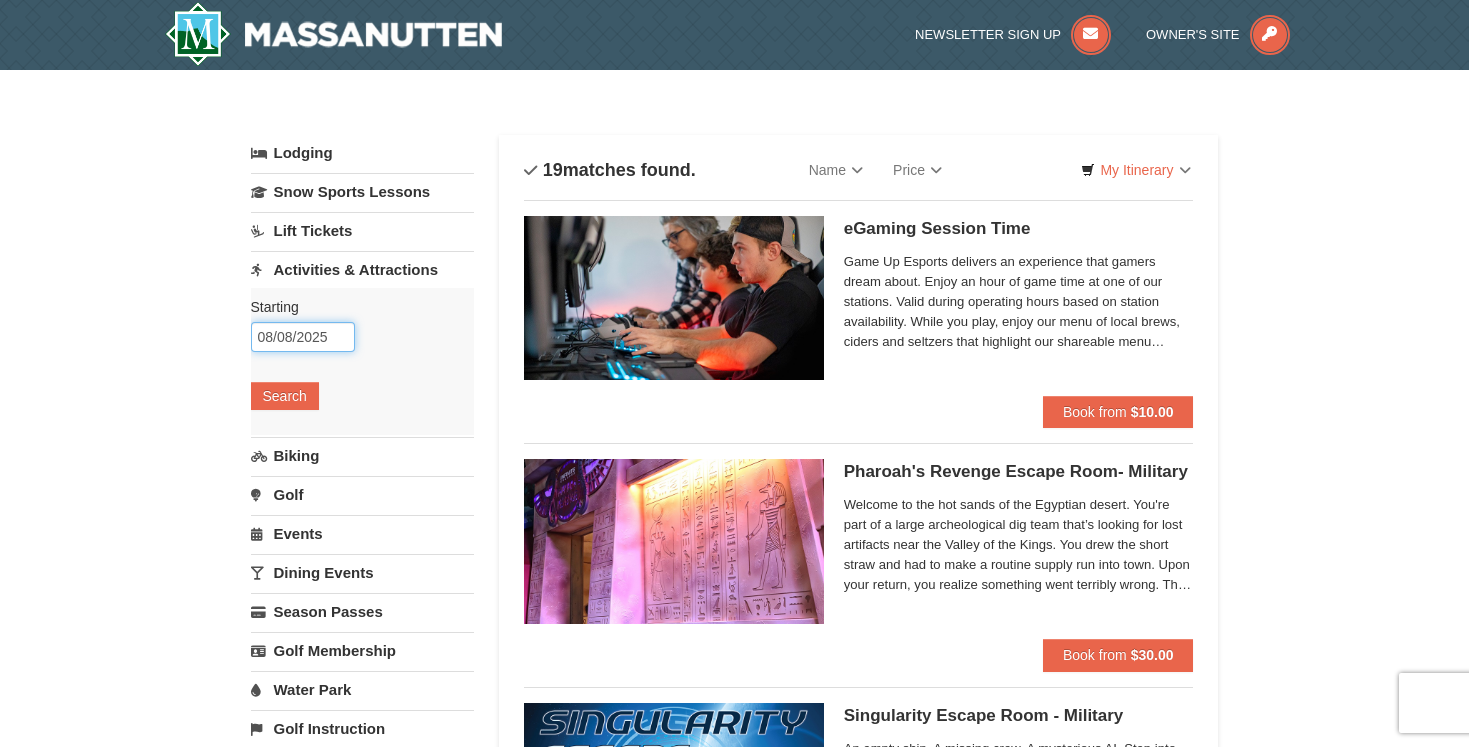 click on "08/08/2025" at bounding box center [303, 337] 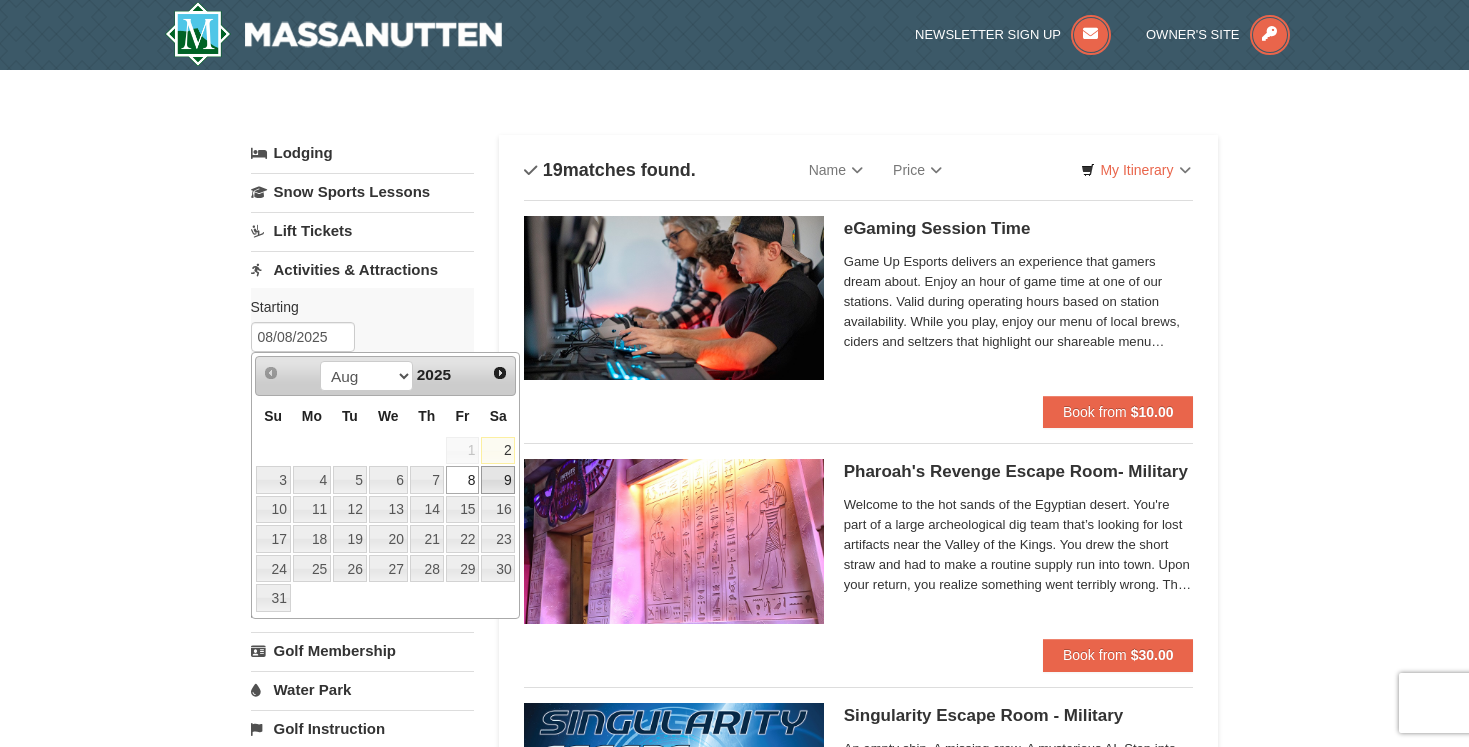 click on "9" at bounding box center [498, 480] 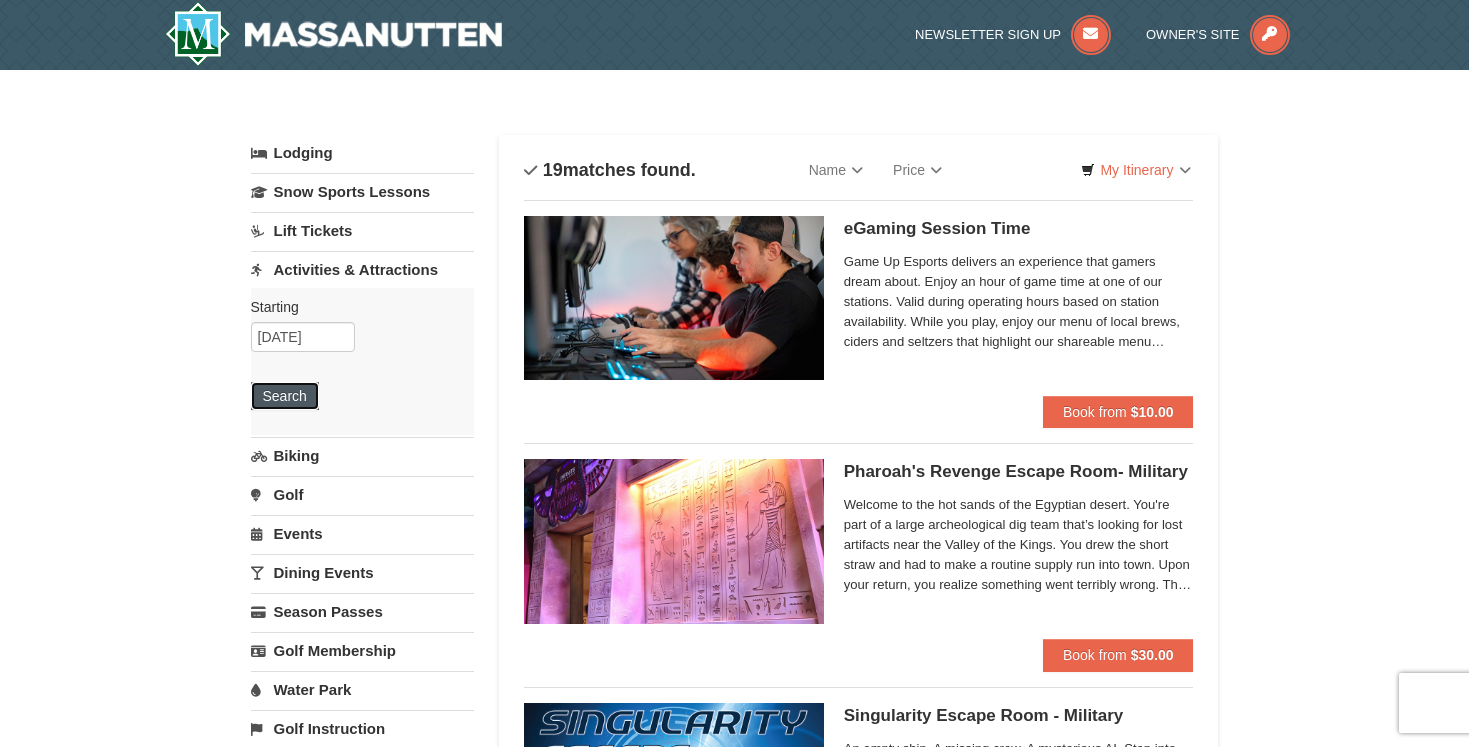 click on "Search" at bounding box center (285, 396) 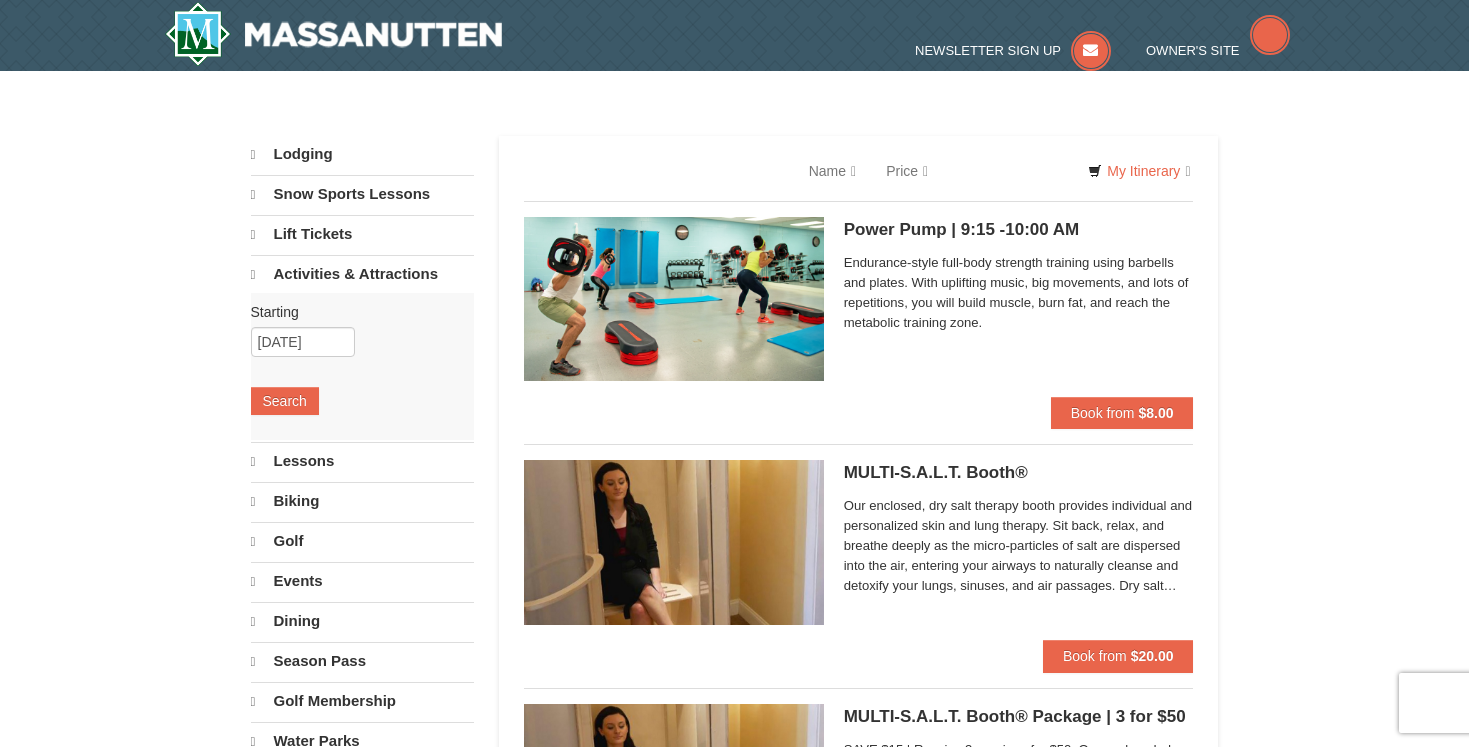 scroll, scrollTop: 0, scrollLeft: 0, axis: both 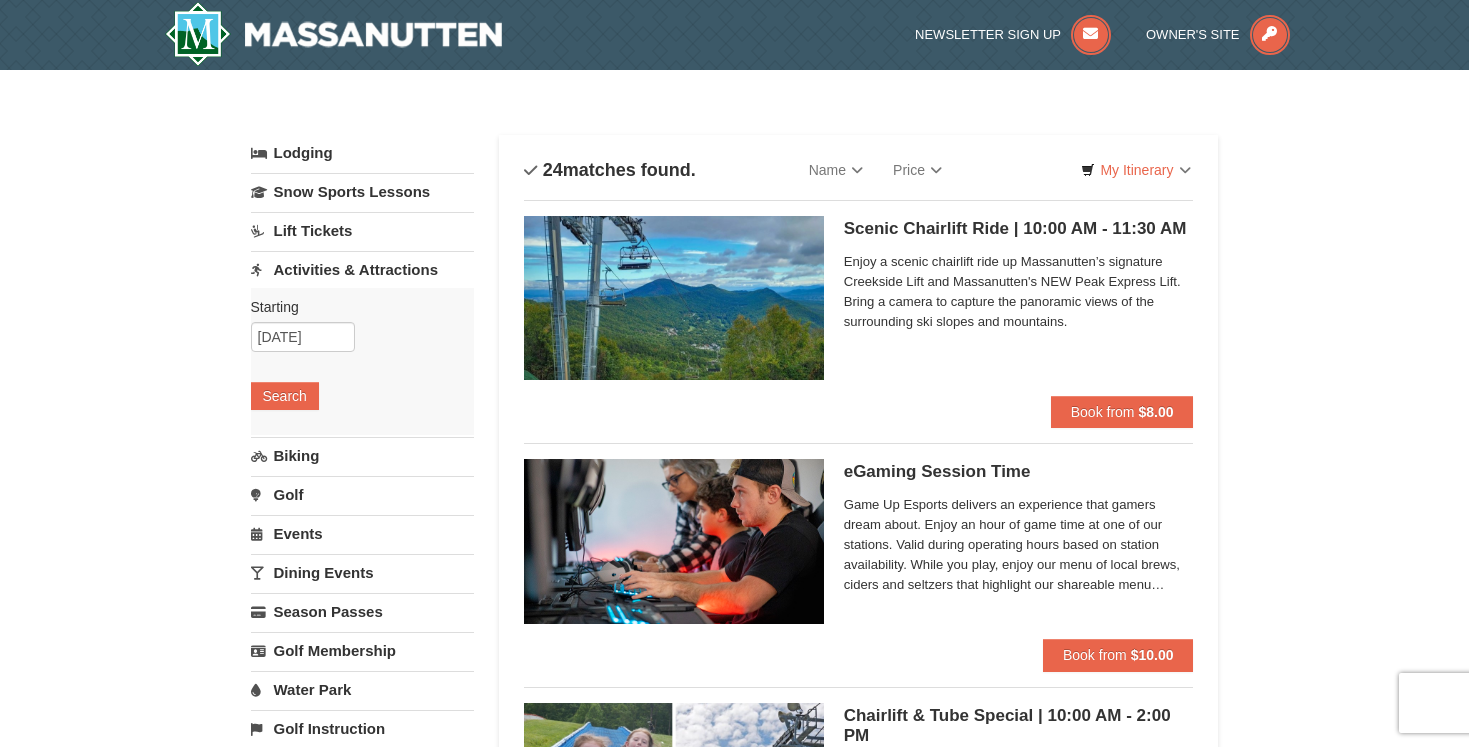 click on "Scenic Chairlift Ride | 10:00 AM - 11:30 AM  Massanutten Scenic Chairlift Rides" at bounding box center [1019, 229] 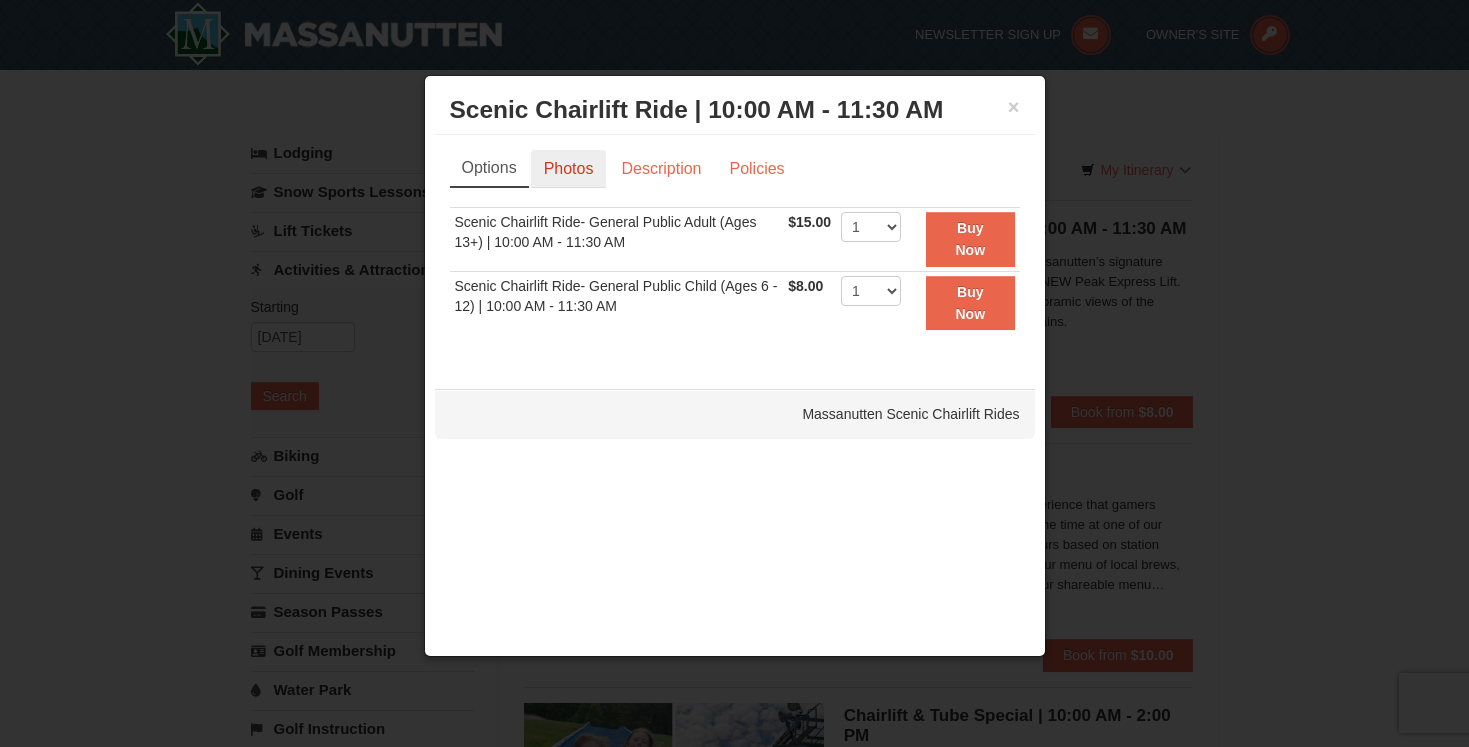click on "Photos" at bounding box center (569, 169) 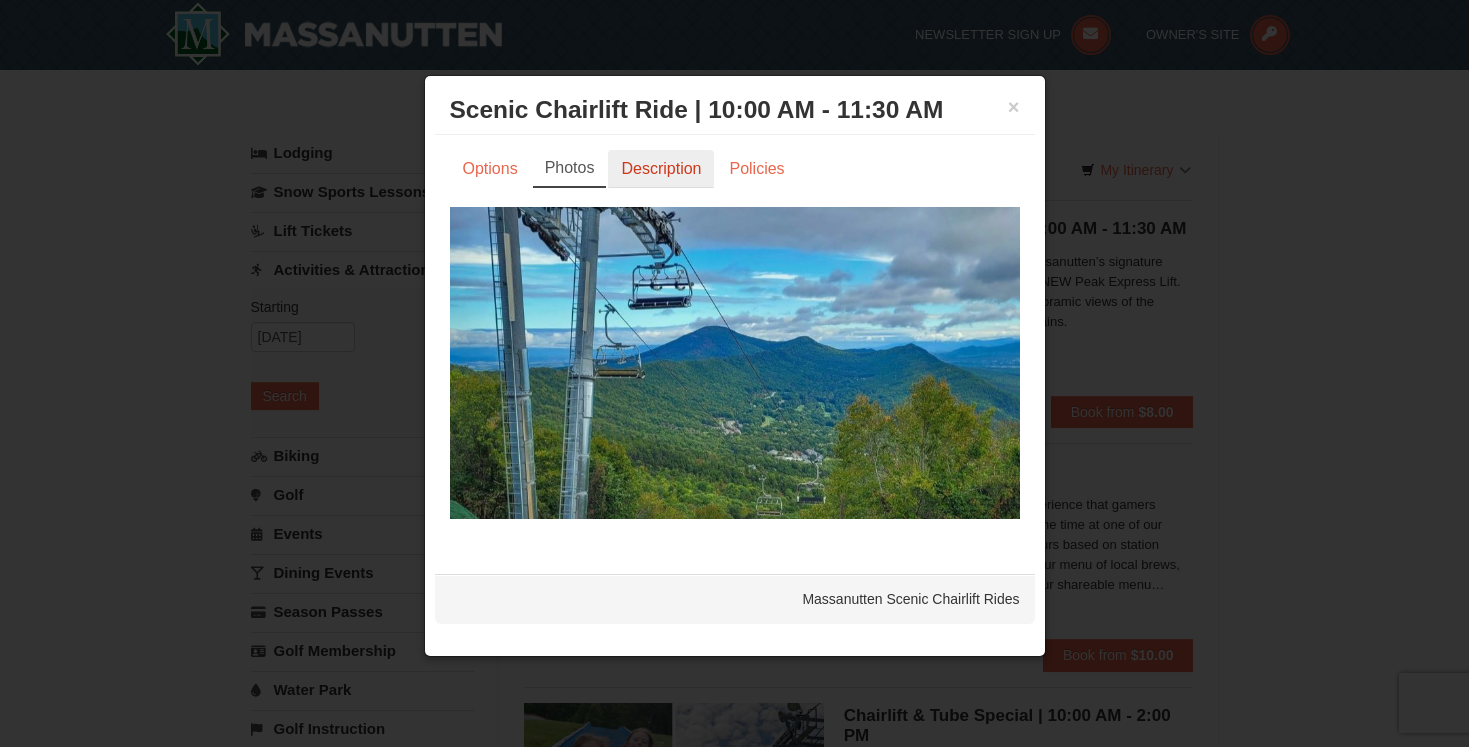click on "Description" at bounding box center (661, 169) 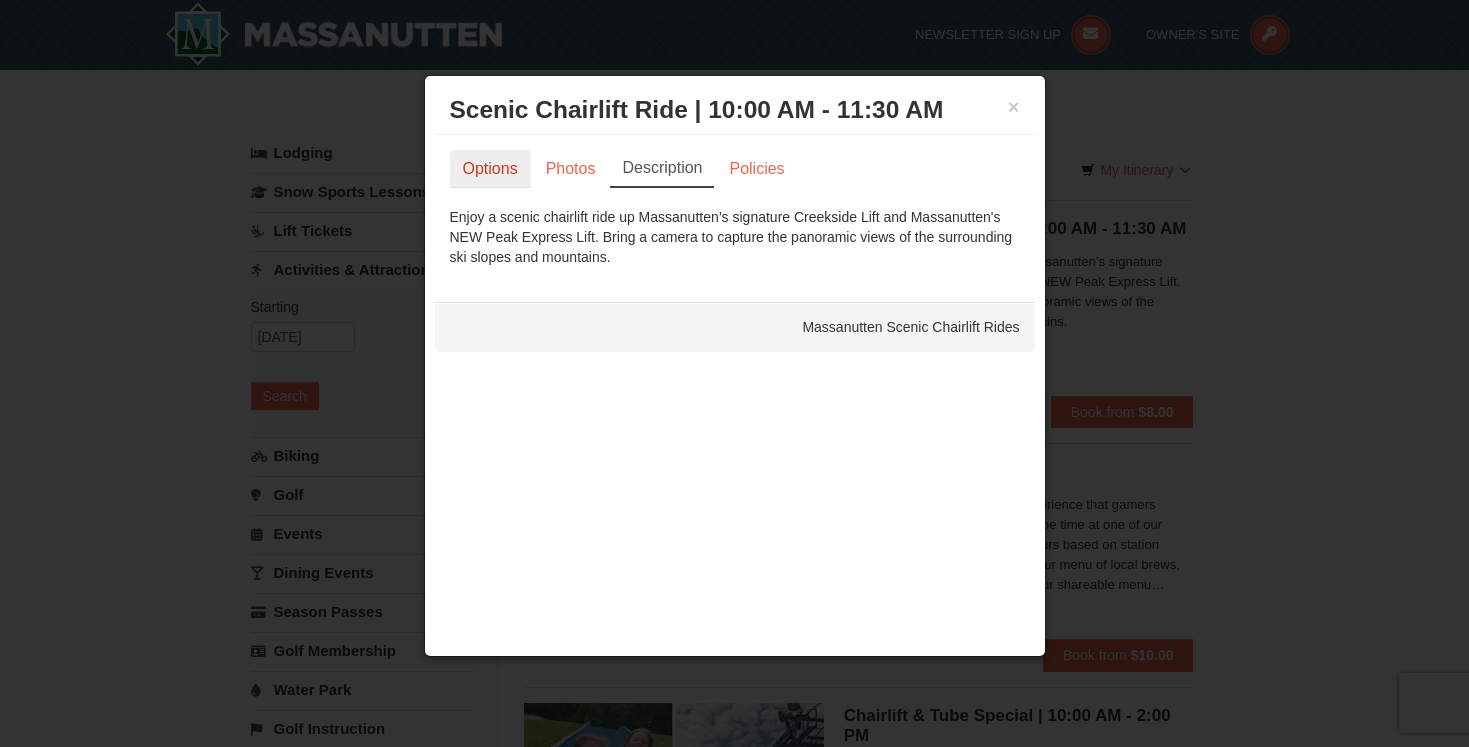 click on "Options" at bounding box center (490, 169) 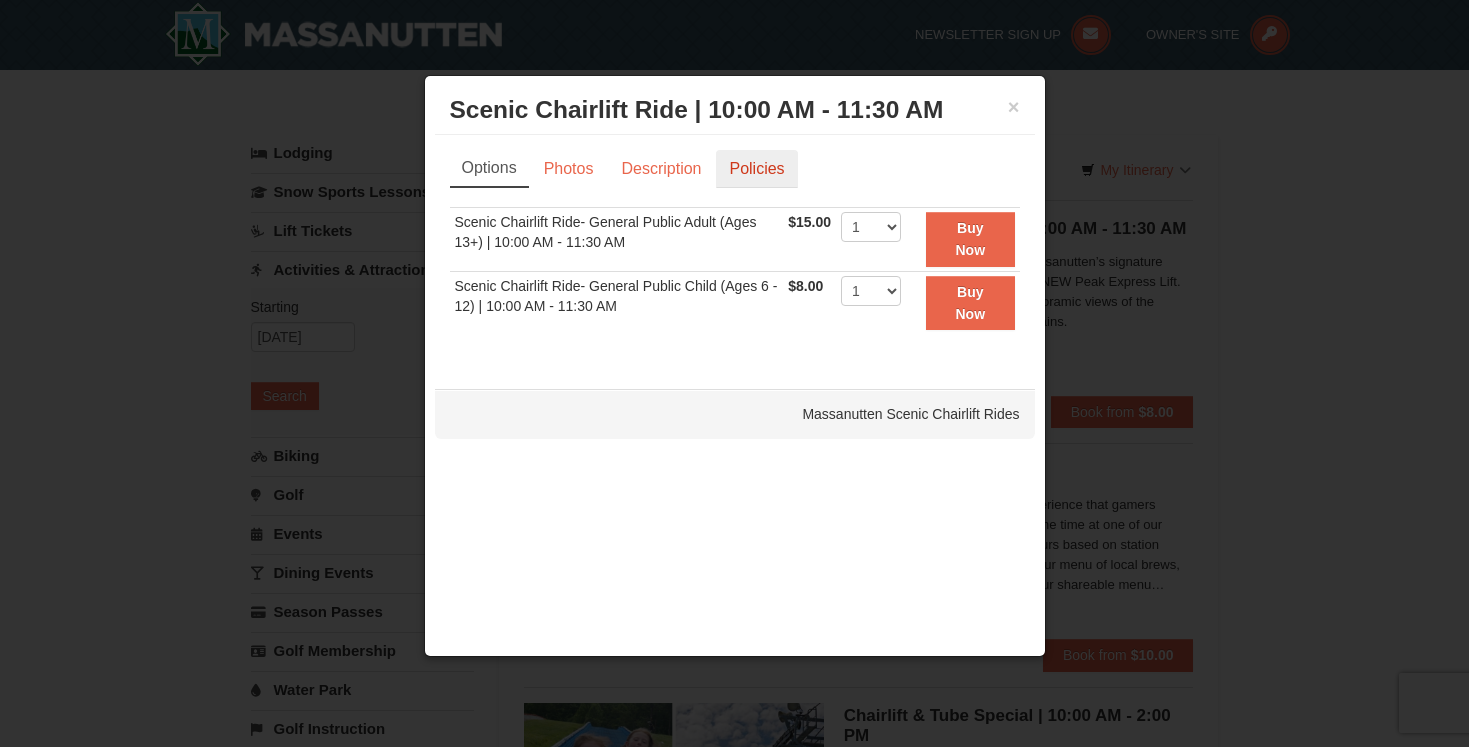 click on "Policies" at bounding box center [756, 169] 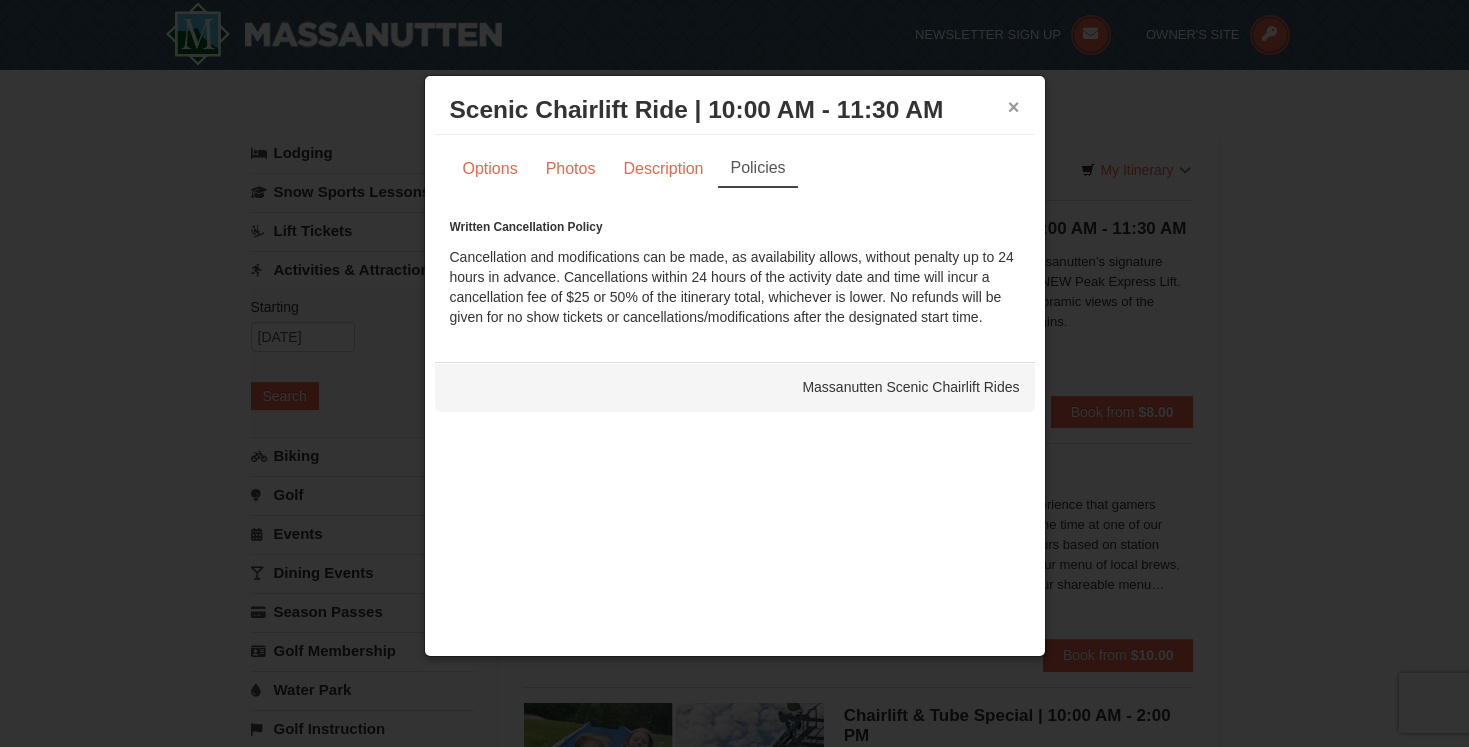 click on "×" at bounding box center [1014, 107] 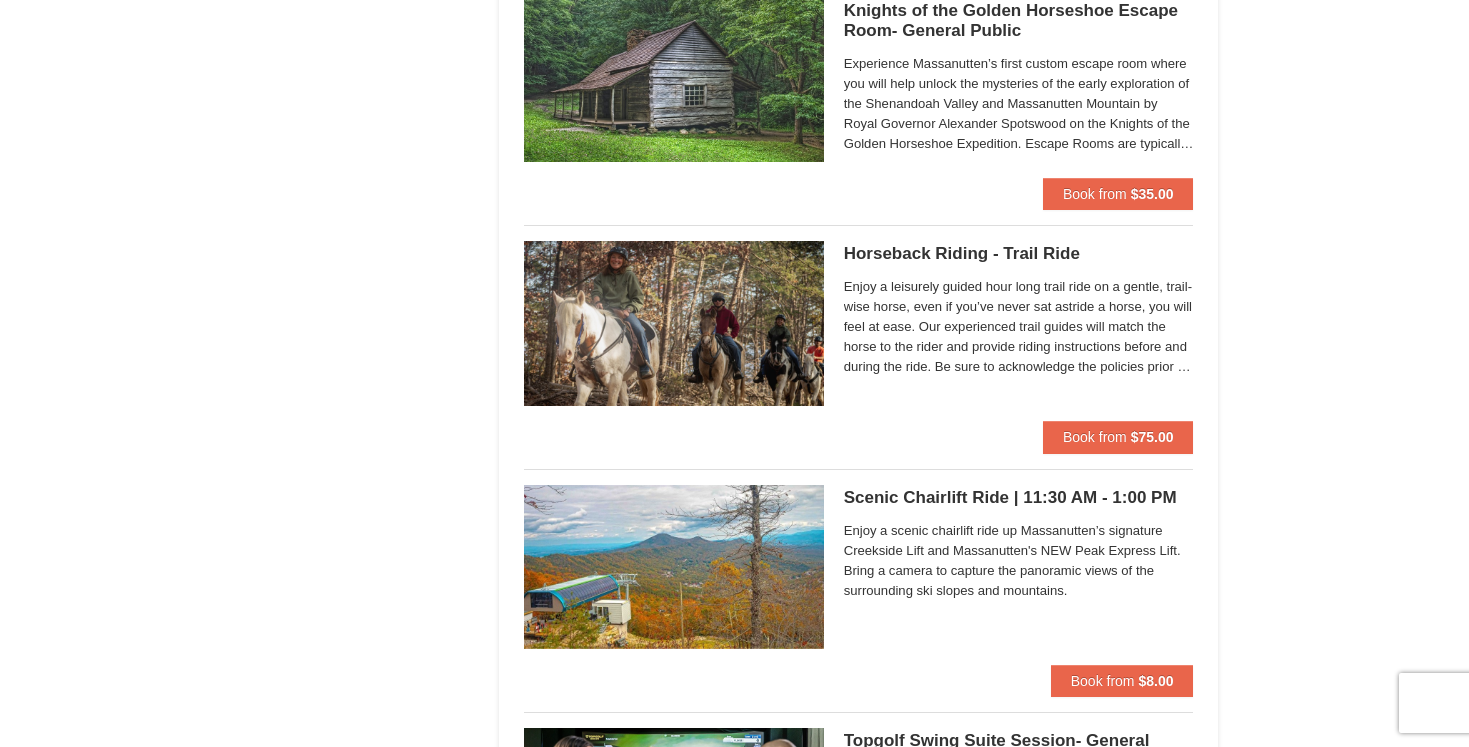 scroll, scrollTop: 2653, scrollLeft: 0, axis: vertical 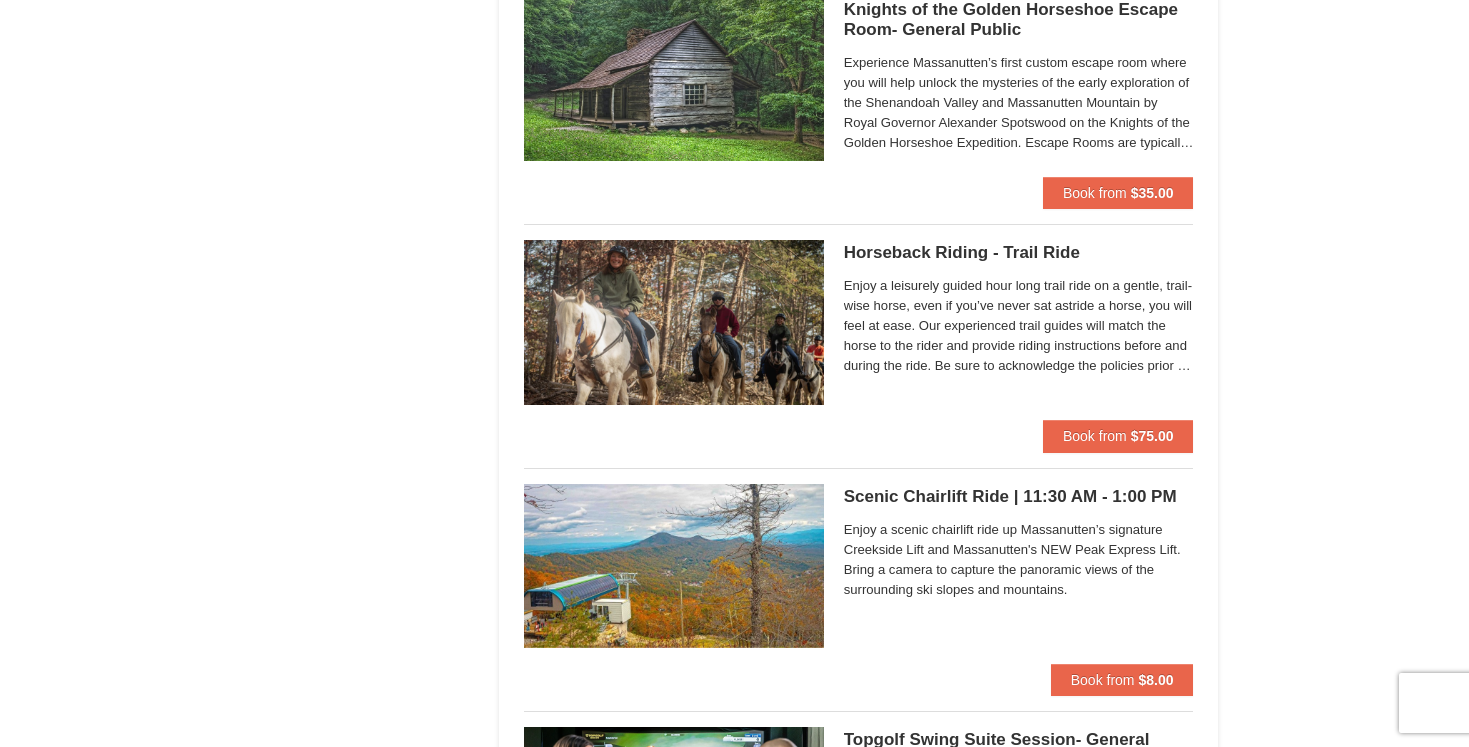 click on "Enjoy a leisurely guided hour long trail ride on a gentle, trail-wise horse, even if you’ve never sat astride a horse, you will feel at ease. Our experienced trail guides will match the horse to the rider and provide riding instructions before and during the ride.  Be sure to acknowledge the policies prior to booking." at bounding box center [1019, 329] 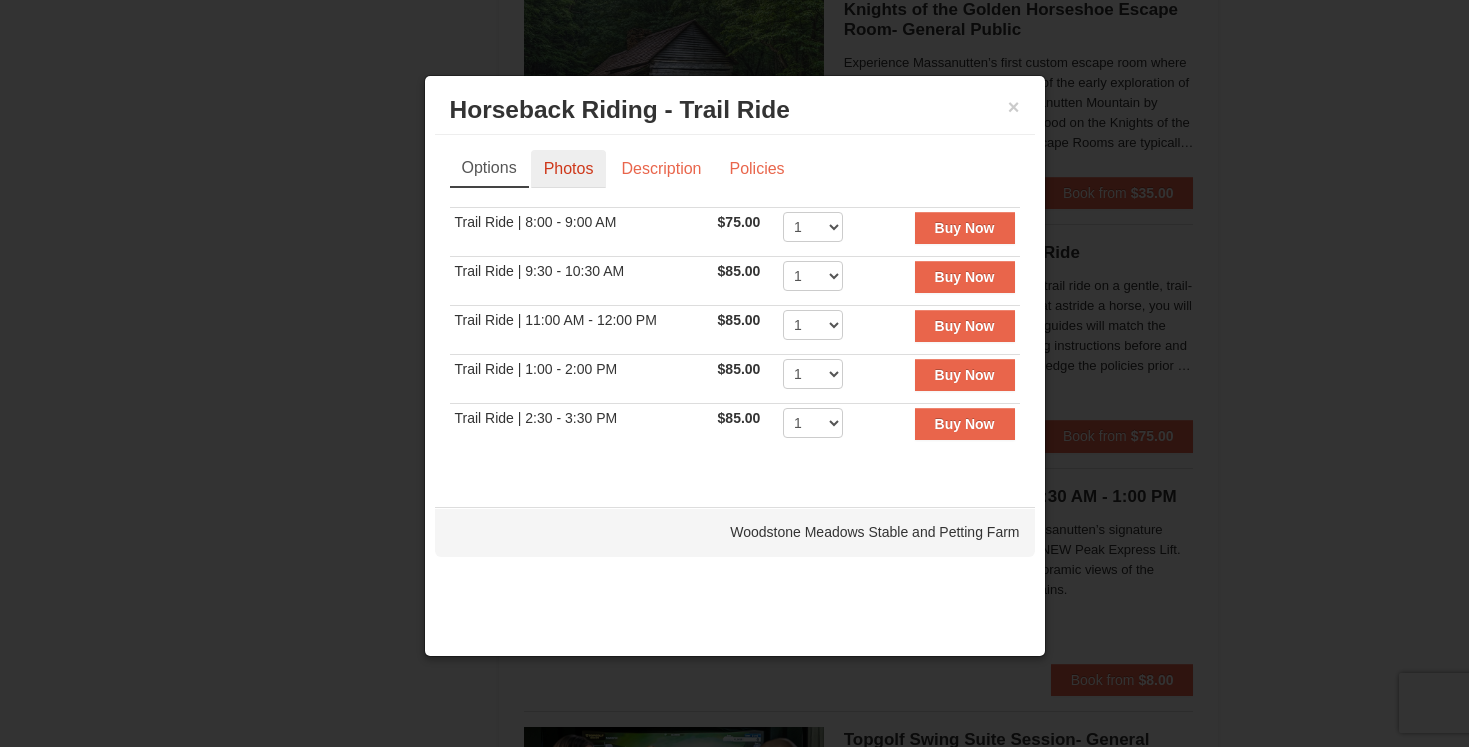 click on "Photos" at bounding box center (569, 169) 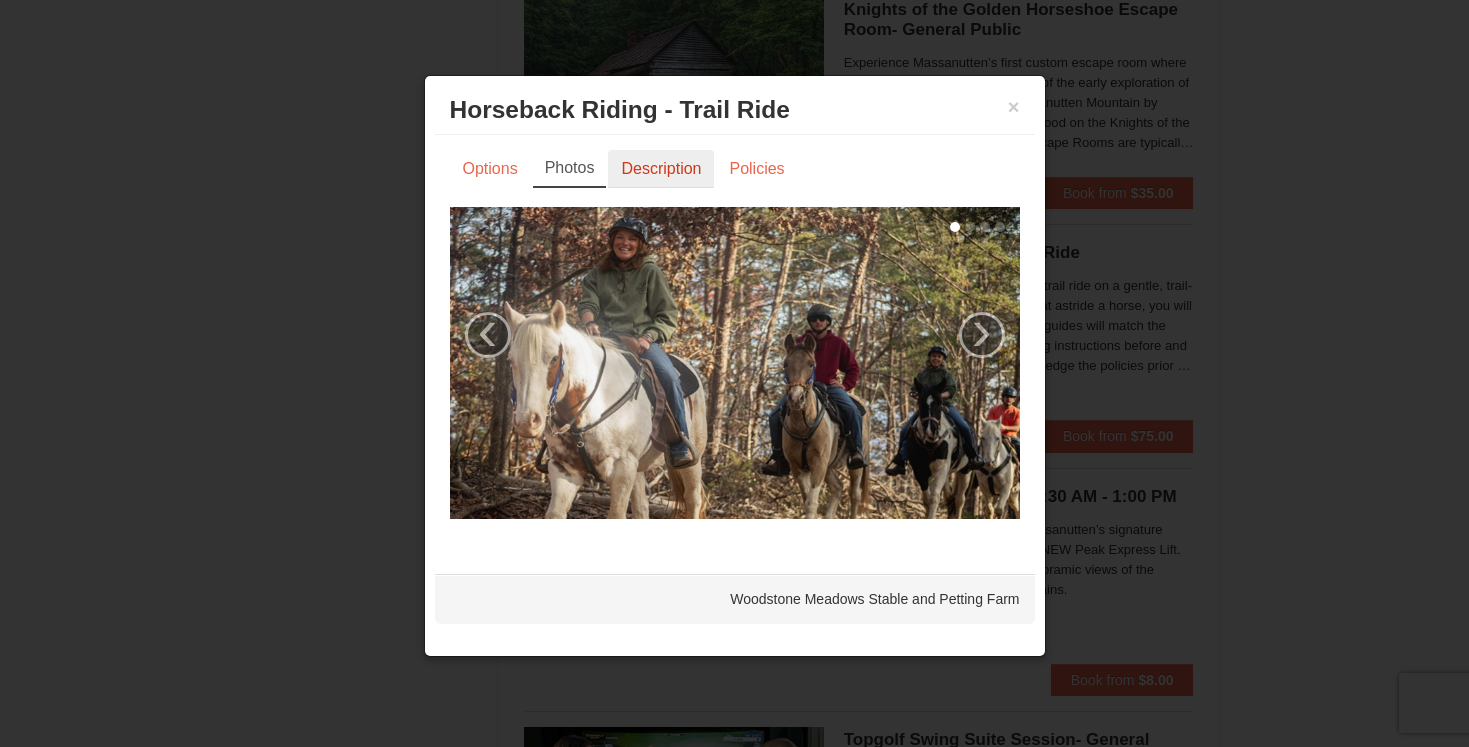 click on "Description" at bounding box center [661, 169] 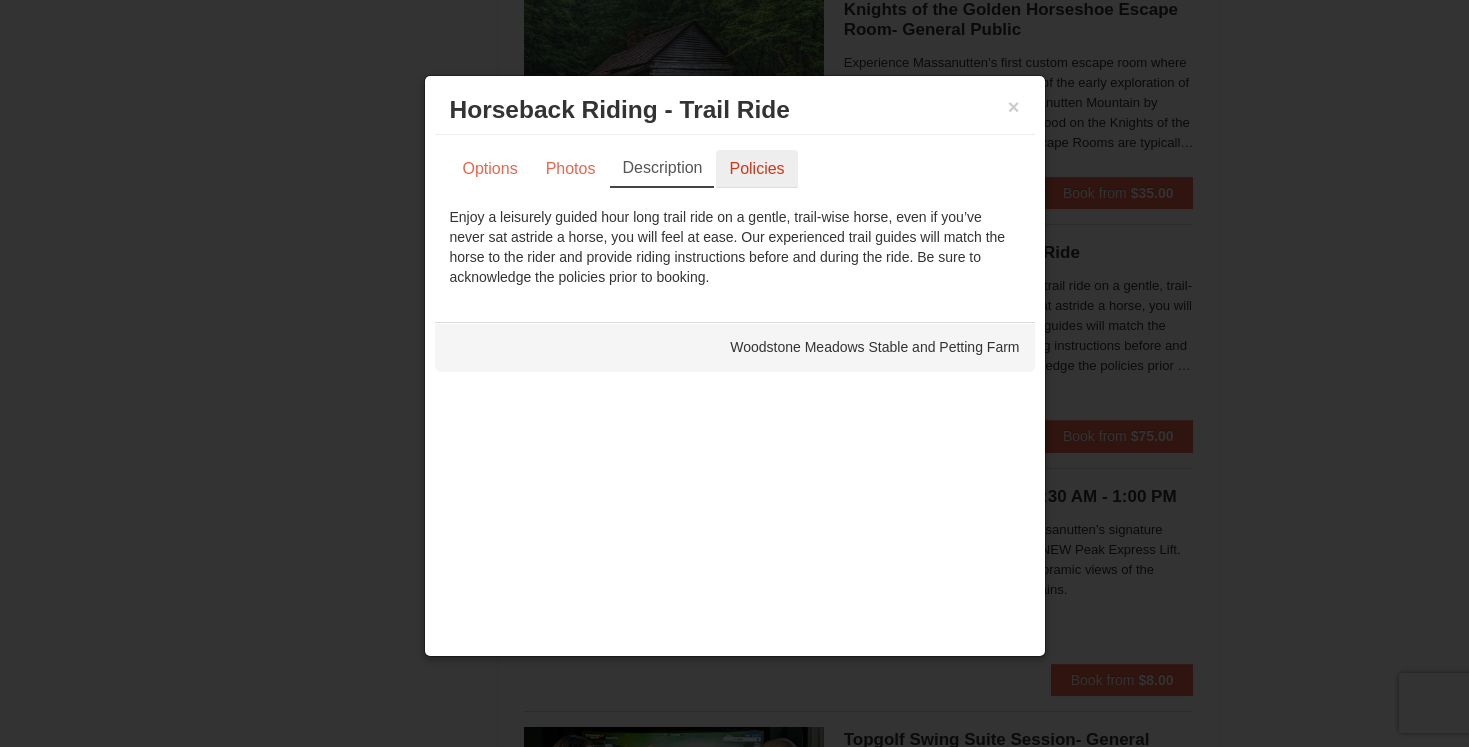 click on "Policies" at bounding box center (756, 169) 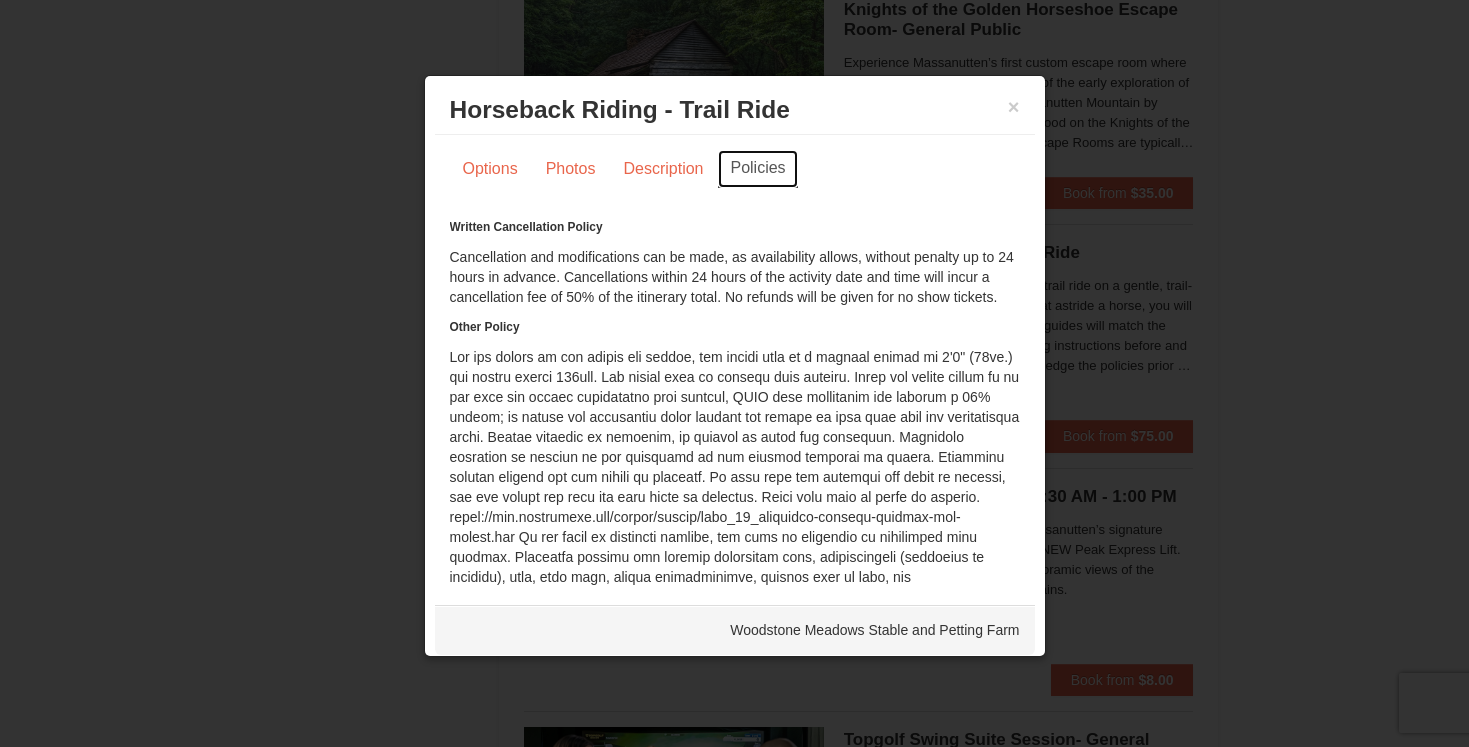 scroll, scrollTop: 36, scrollLeft: 0, axis: vertical 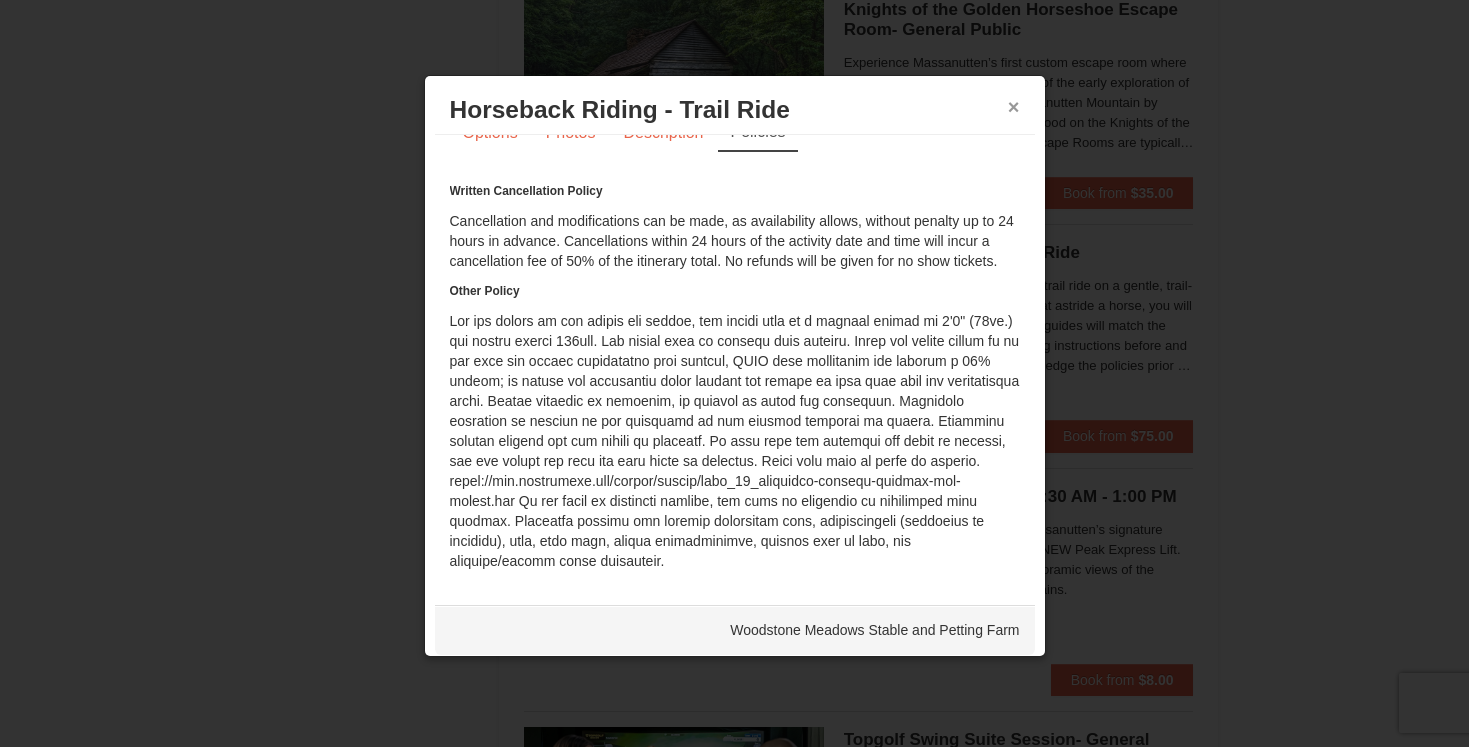 click on "×" at bounding box center [1014, 107] 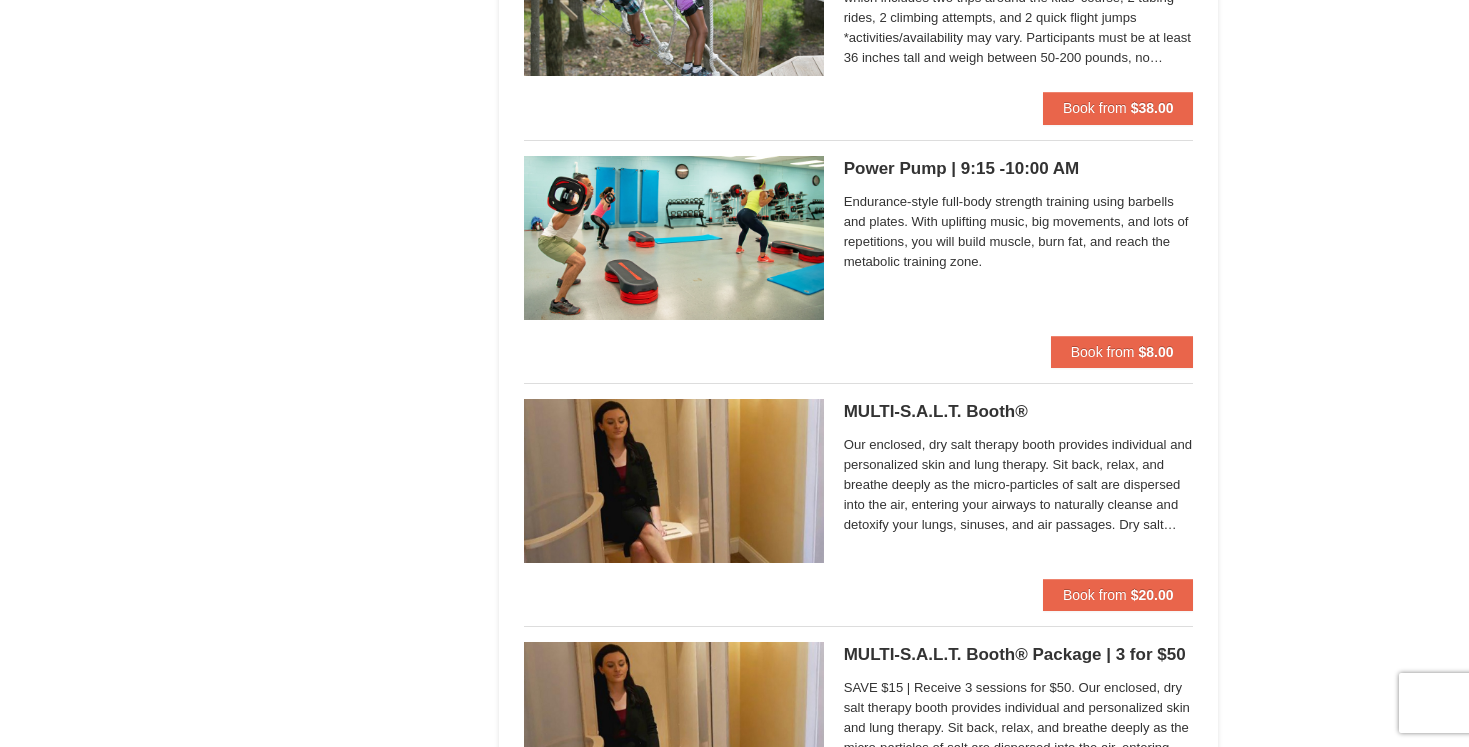 scroll, scrollTop: 5200, scrollLeft: 0, axis: vertical 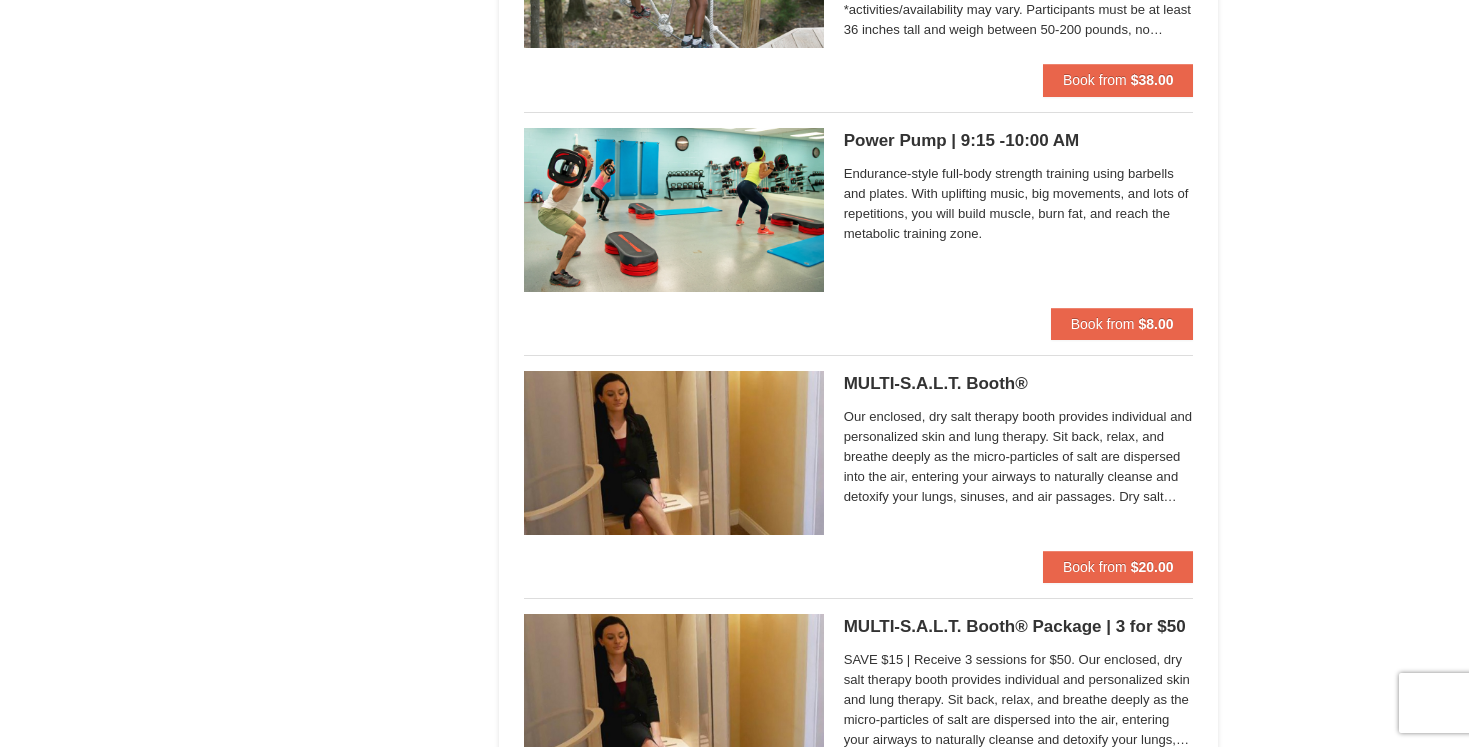 click on "Endurance-style full-body strength training using barbells and plates.  With uplifting music, big movements, and lots of repetitions, you will build muscle, burn fat, and reach the metabolic training zone." at bounding box center [1019, 204] 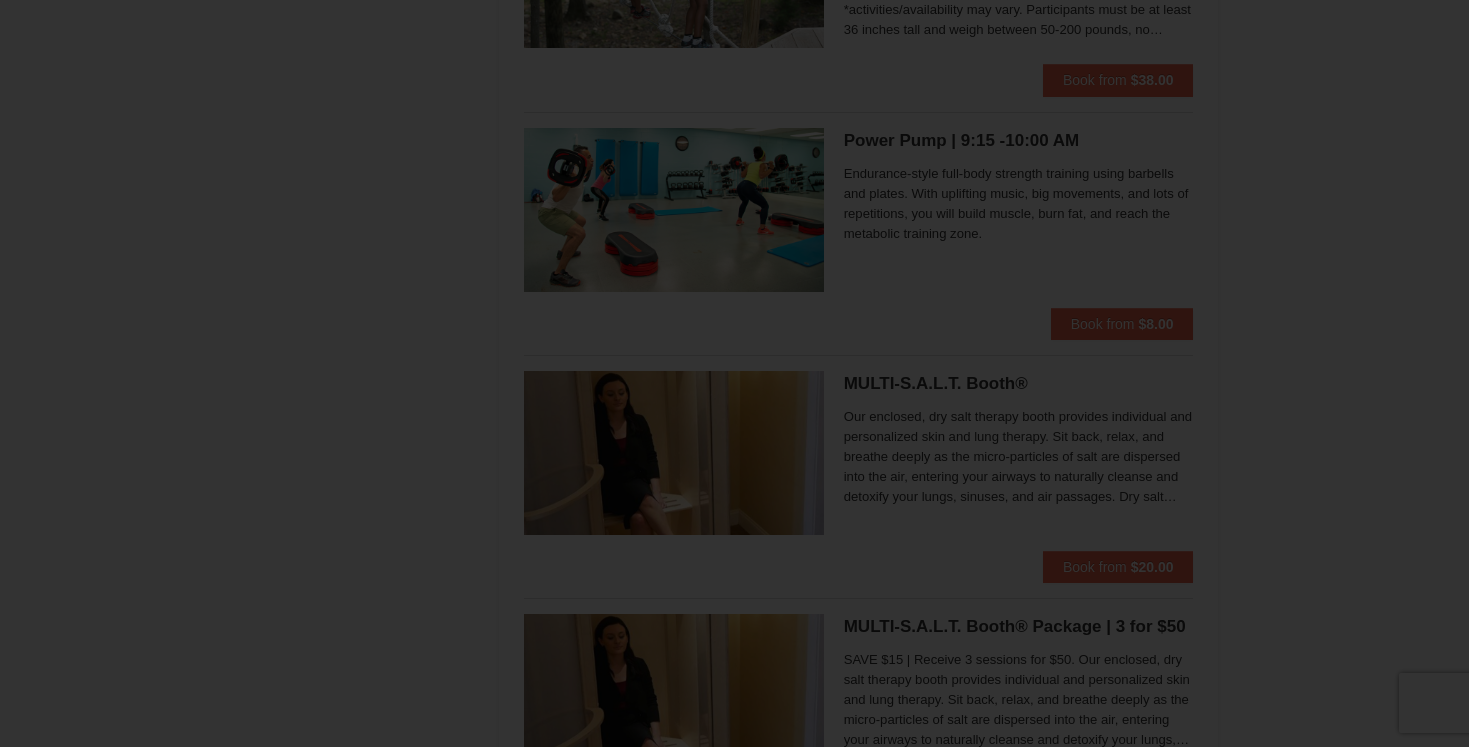 scroll, scrollTop: 0, scrollLeft: 0, axis: both 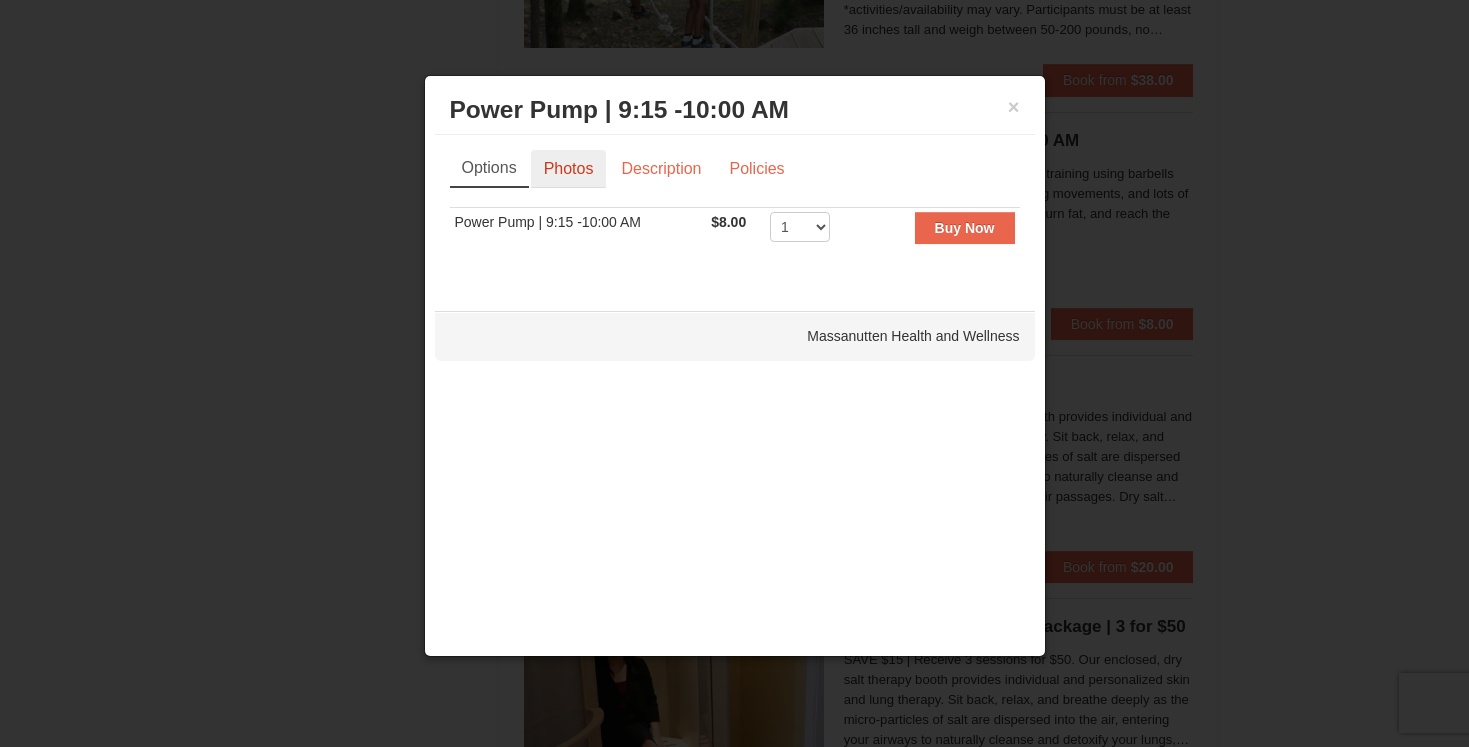 click on "Photos" at bounding box center (569, 169) 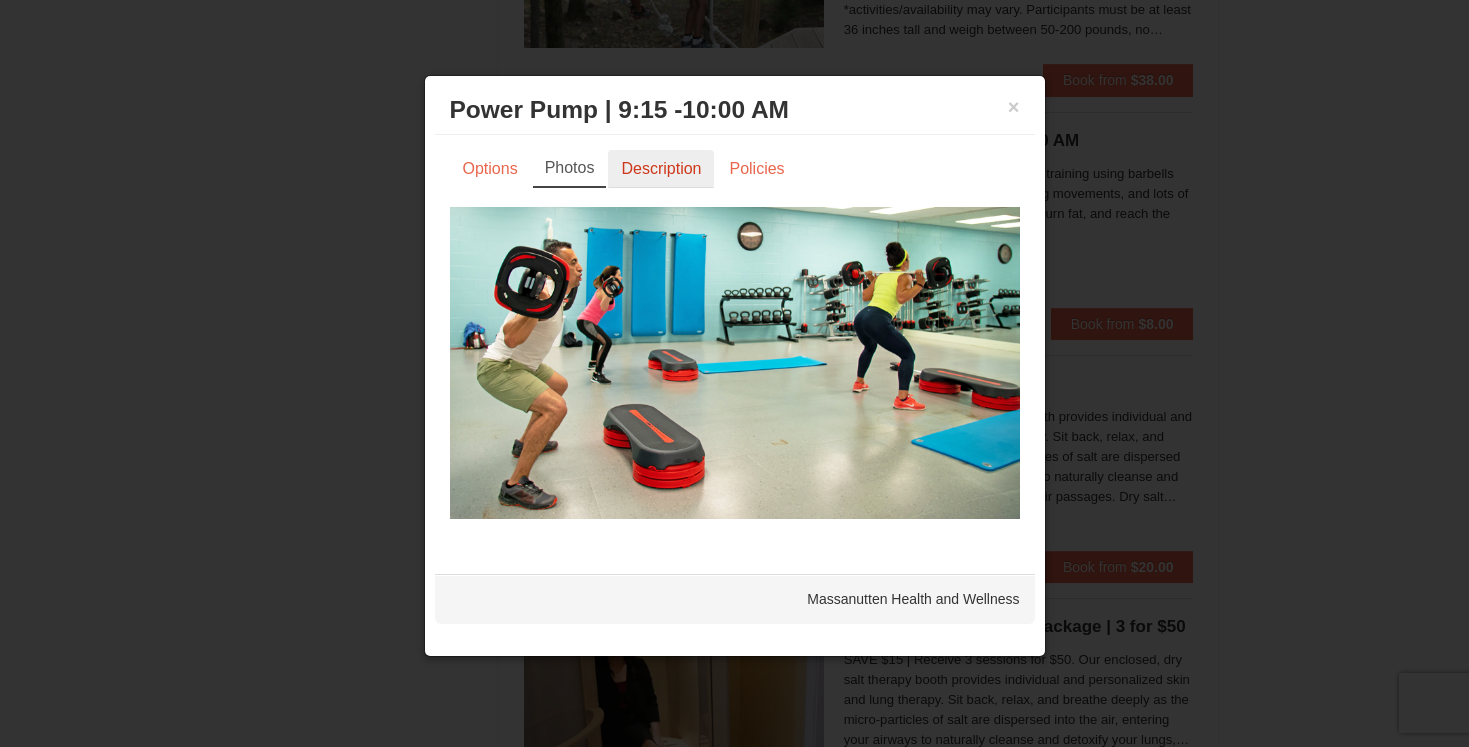 click on "Description" at bounding box center [661, 169] 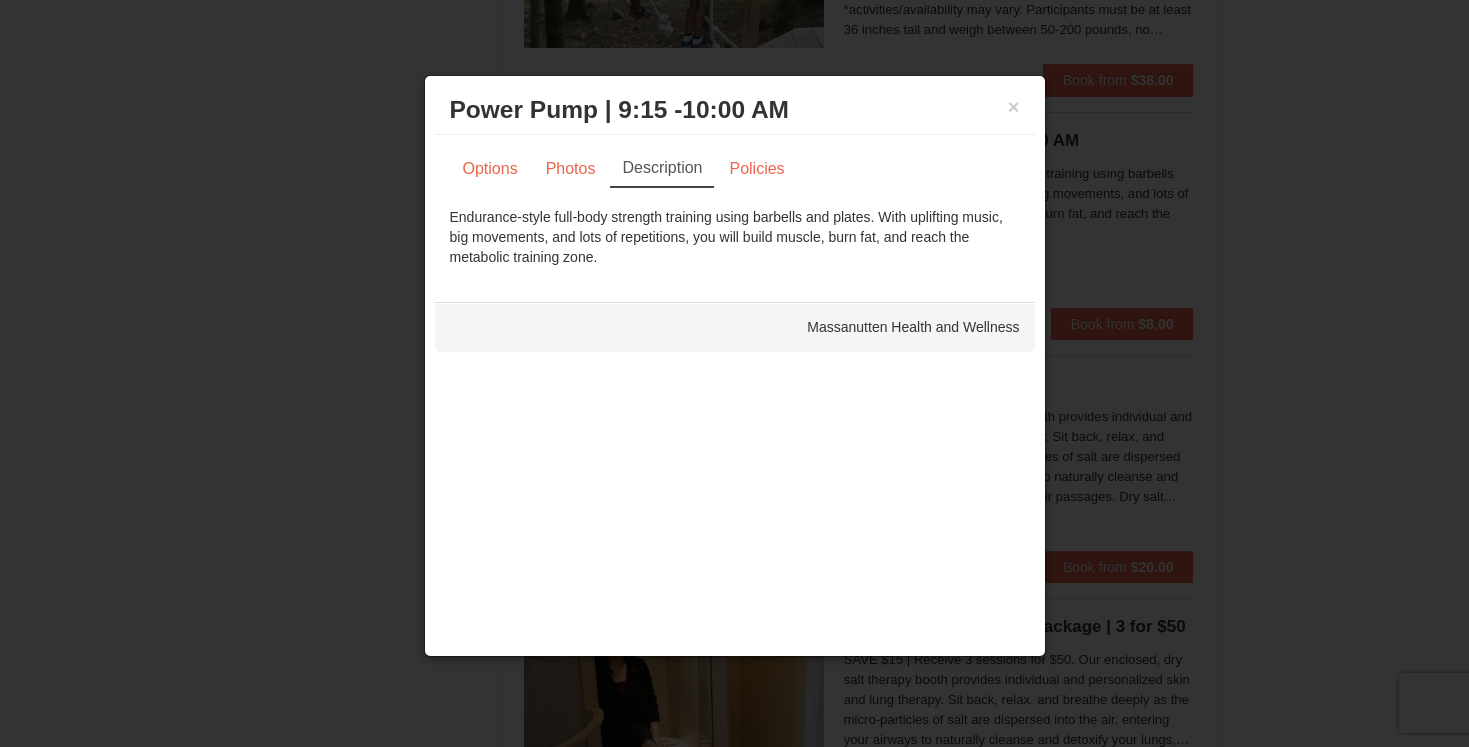 click on "Options
Photos
Description
Policies
Sorry, no matches found.
Please remove some filters, or change your dates to find available options.
Power Pump | 9:15 -10:00 AM
$8.00
Includes all fees. Tax excluded.
1 2 3 4 5 6 7 8 9 10 11 12 13 14 15 16 17 18 19
Buy Now" at bounding box center (735, 208) 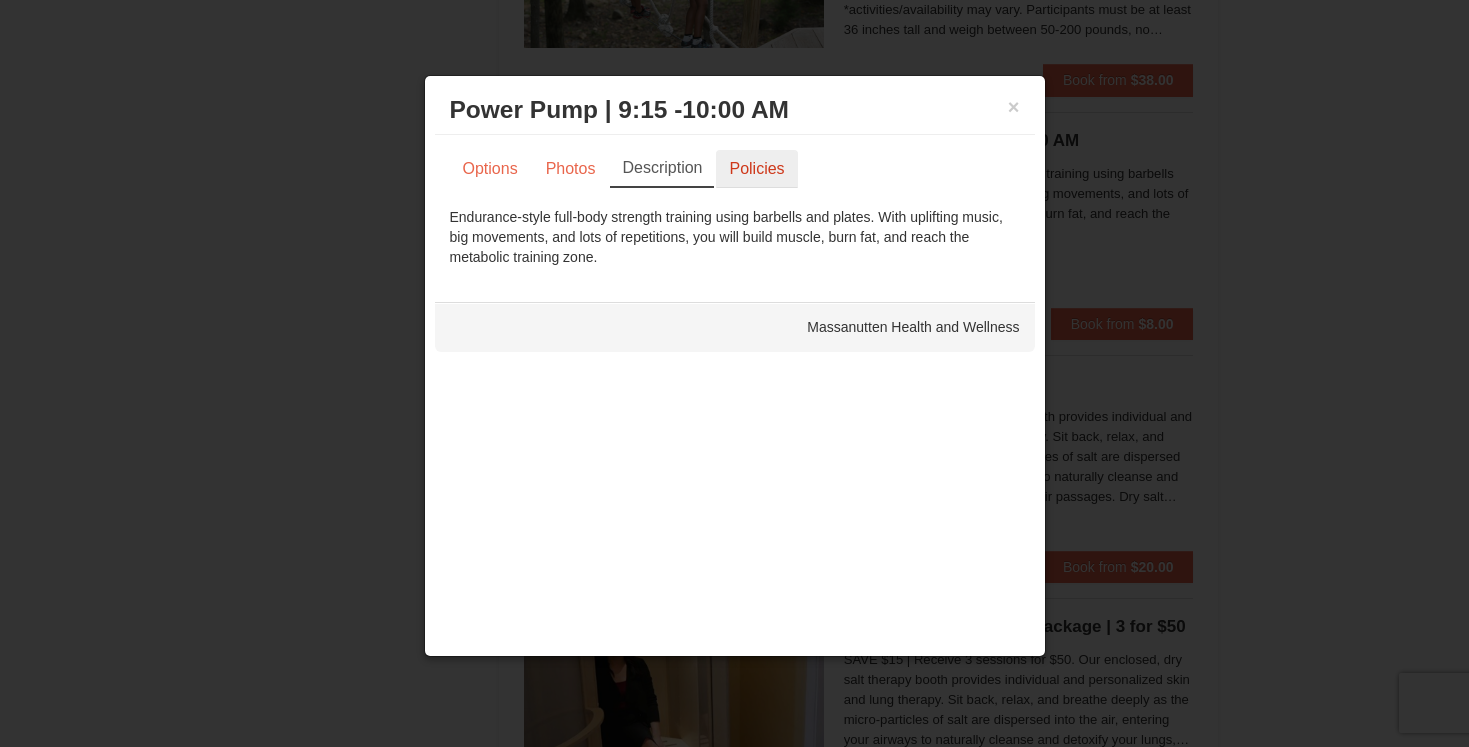 click on "Policies" at bounding box center [756, 169] 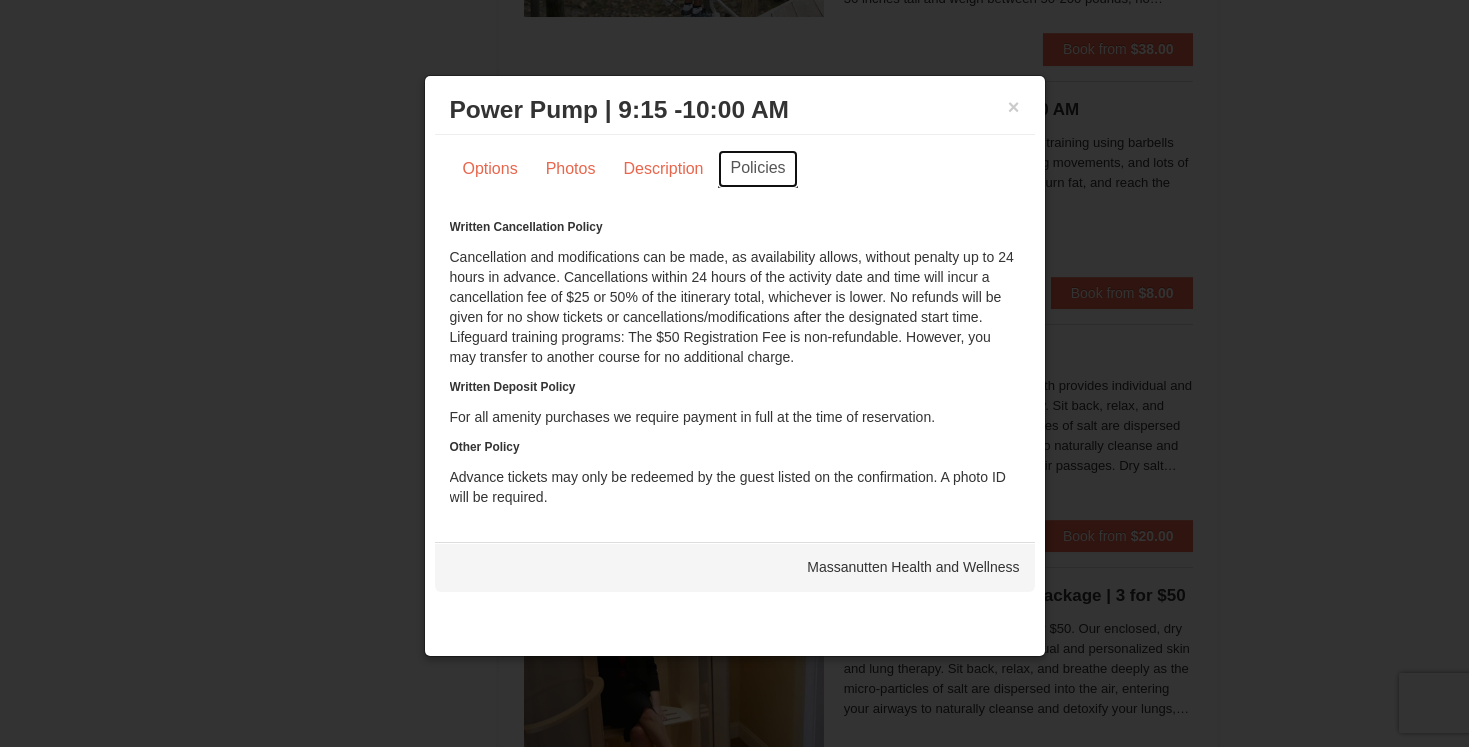 scroll, scrollTop: 5262, scrollLeft: 0, axis: vertical 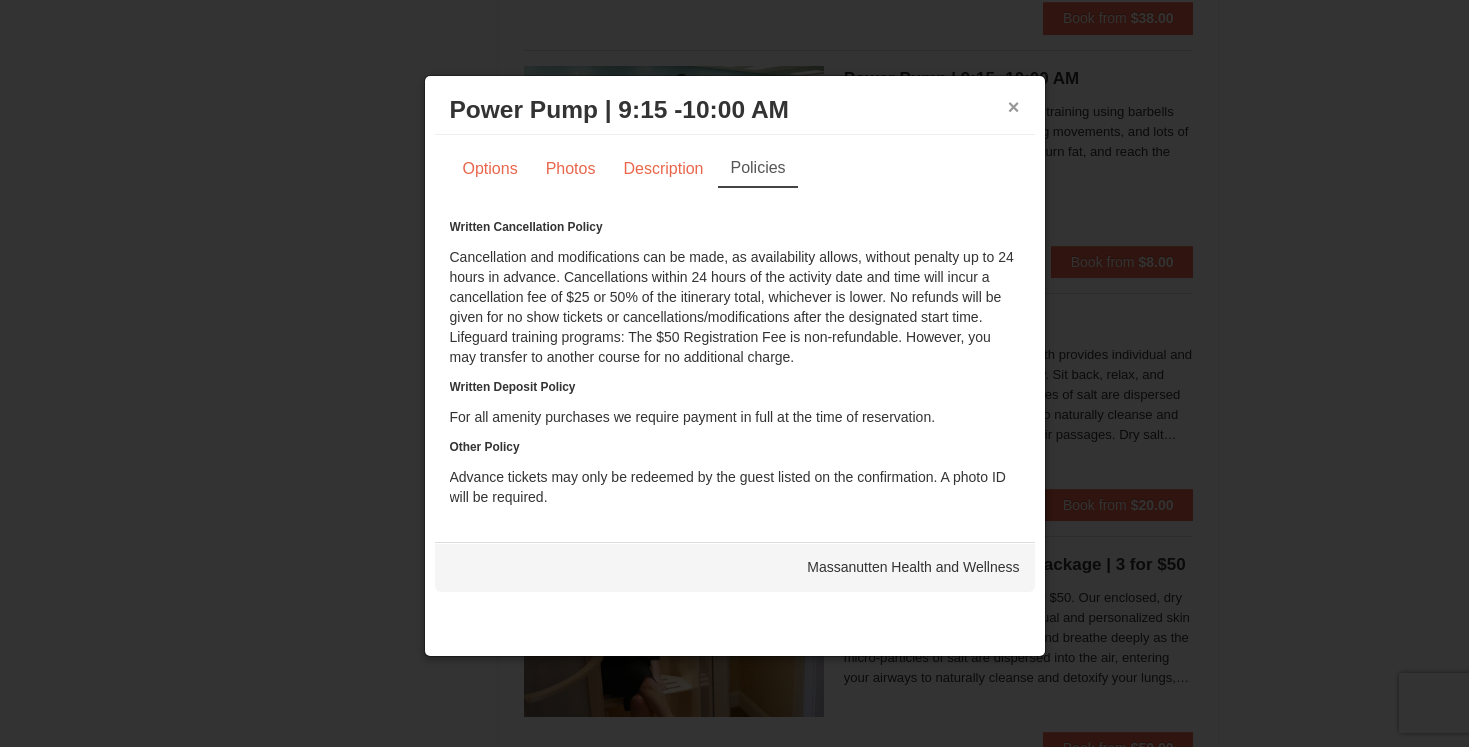 click on "×" at bounding box center (1014, 107) 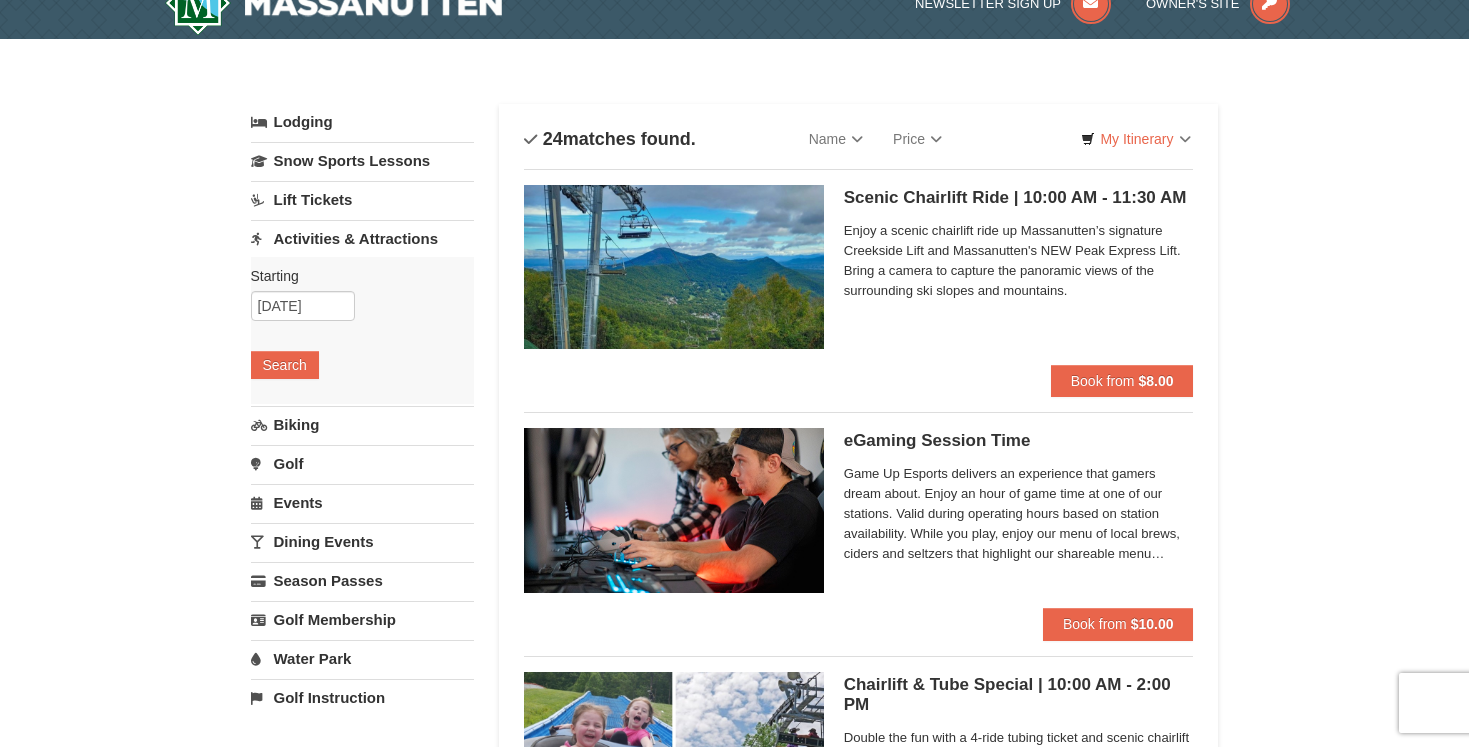 scroll, scrollTop: 0, scrollLeft: 0, axis: both 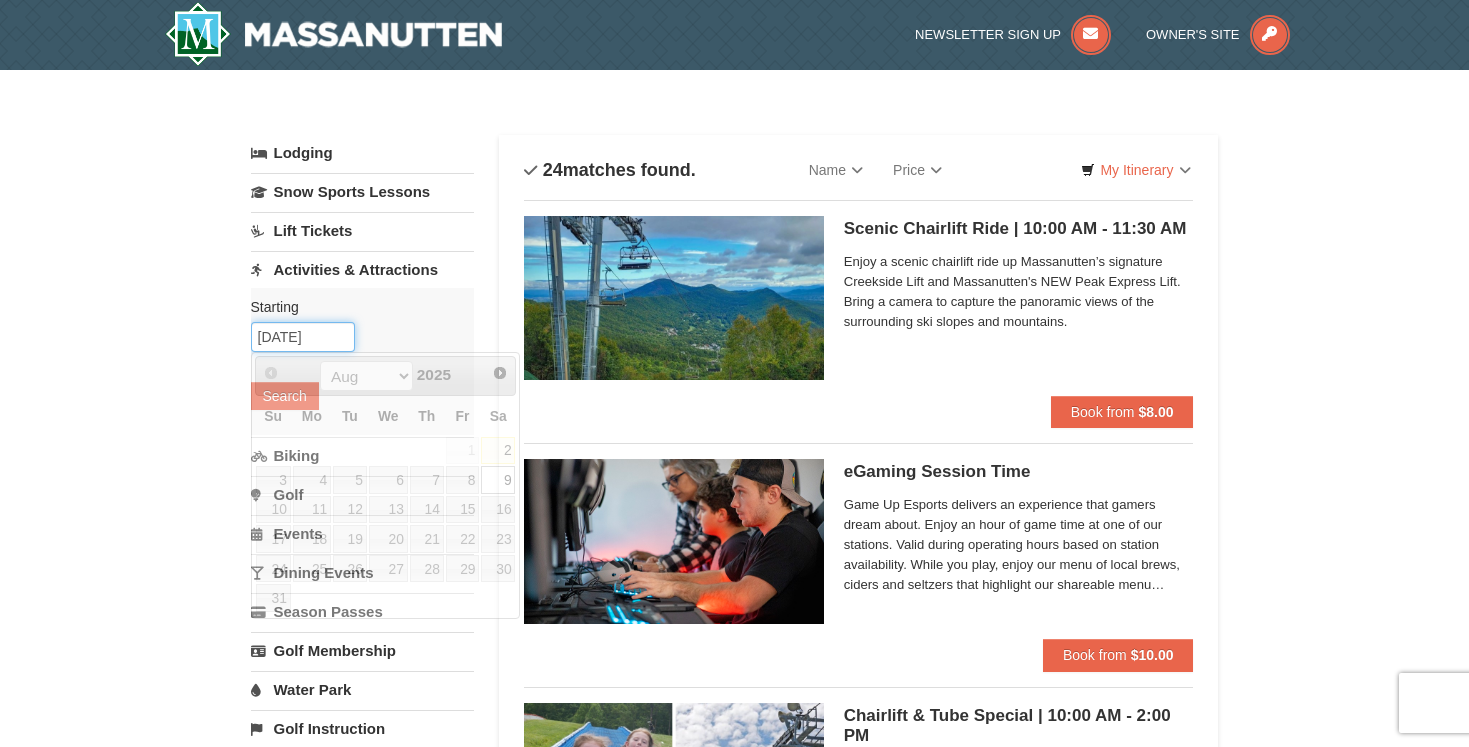 click on "08/09/2025" at bounding box center (303, 337) 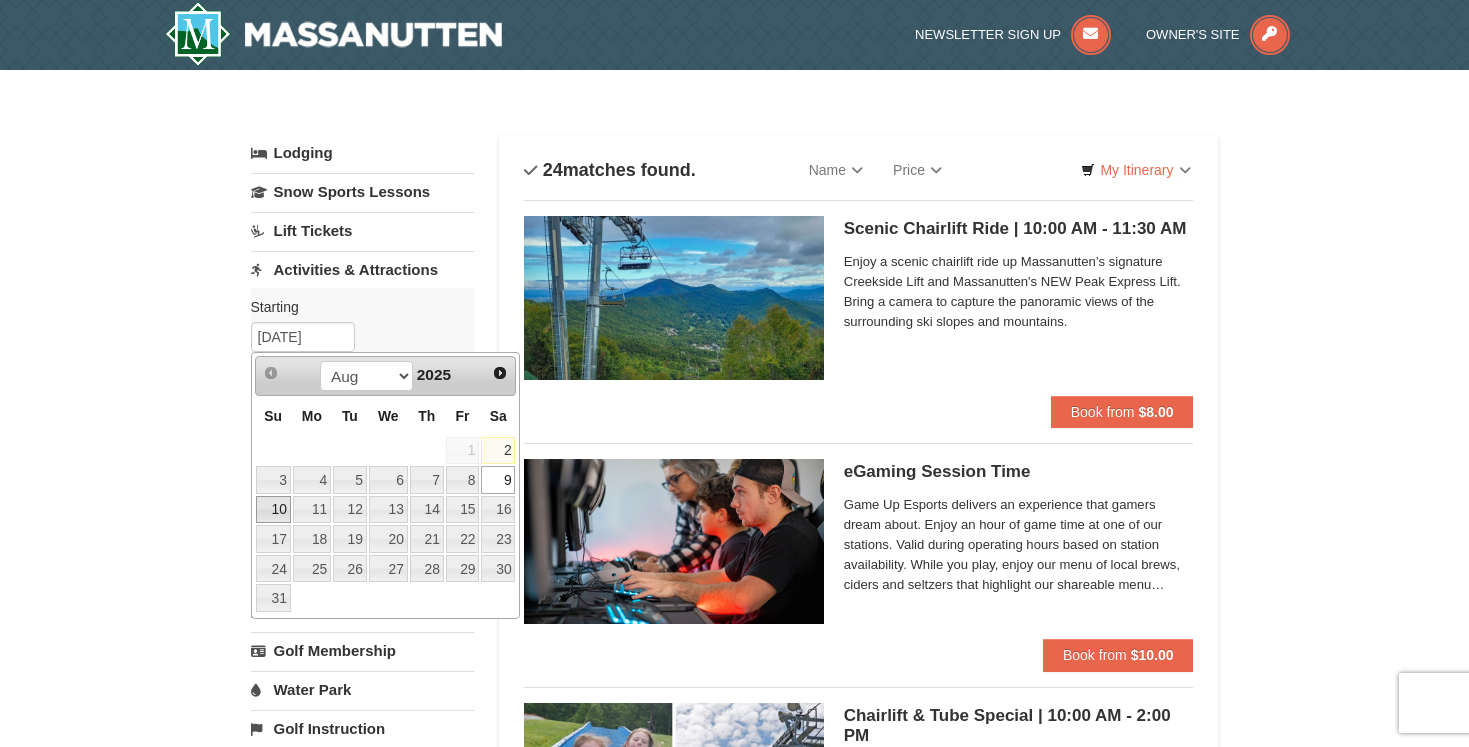 click on "10" at bounding box center [273, 510] 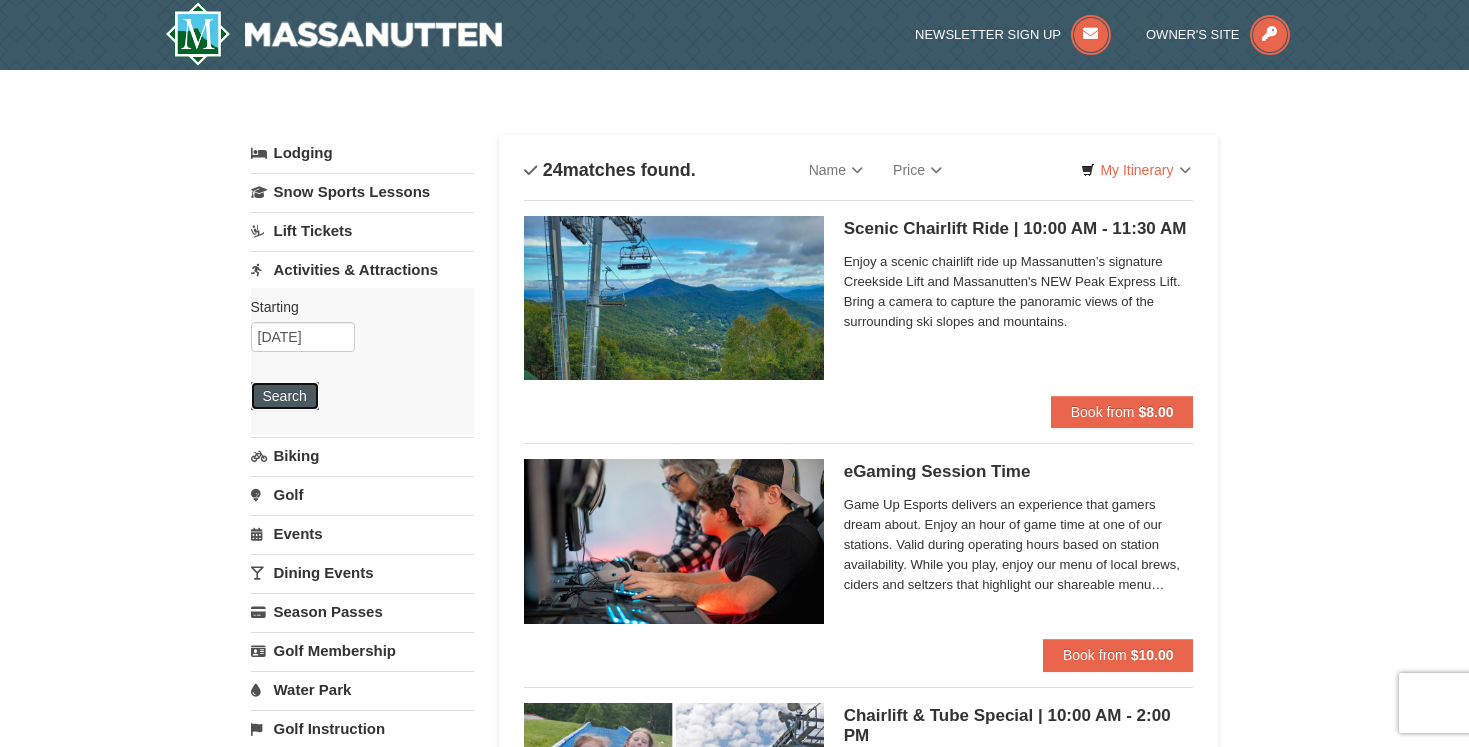 click on "Search" at bounding box center (285, 396) 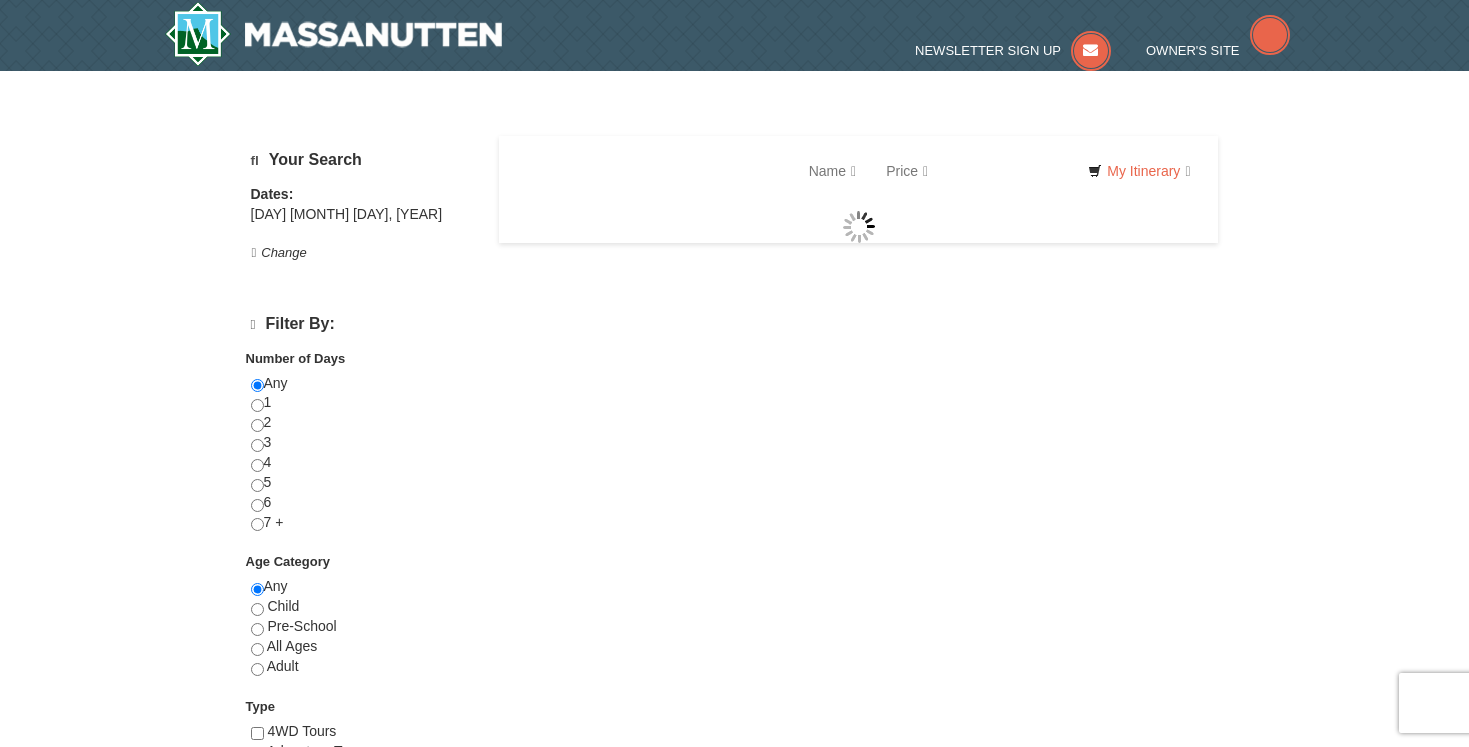 scroll, scrollTop: 0, scrollLeft: 0, axis: both 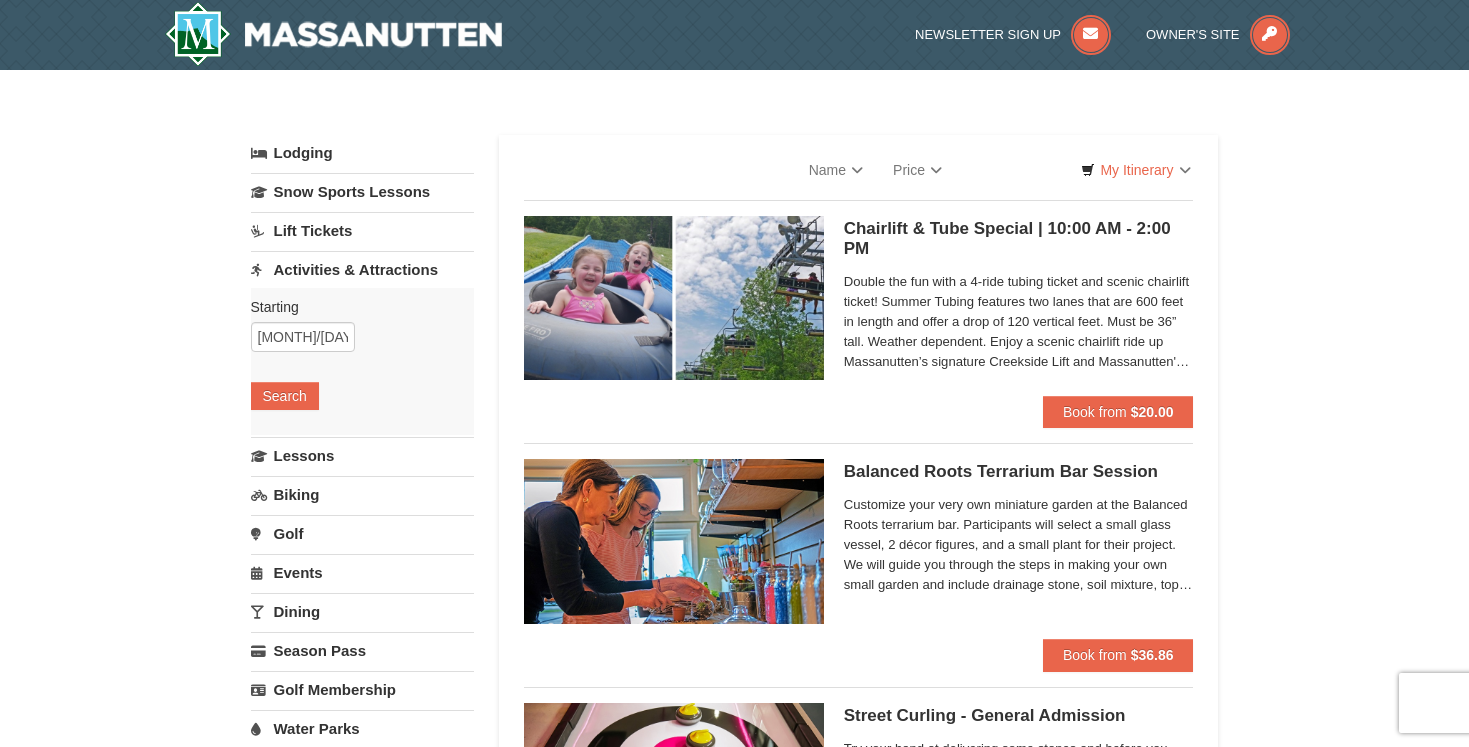 select on "8" 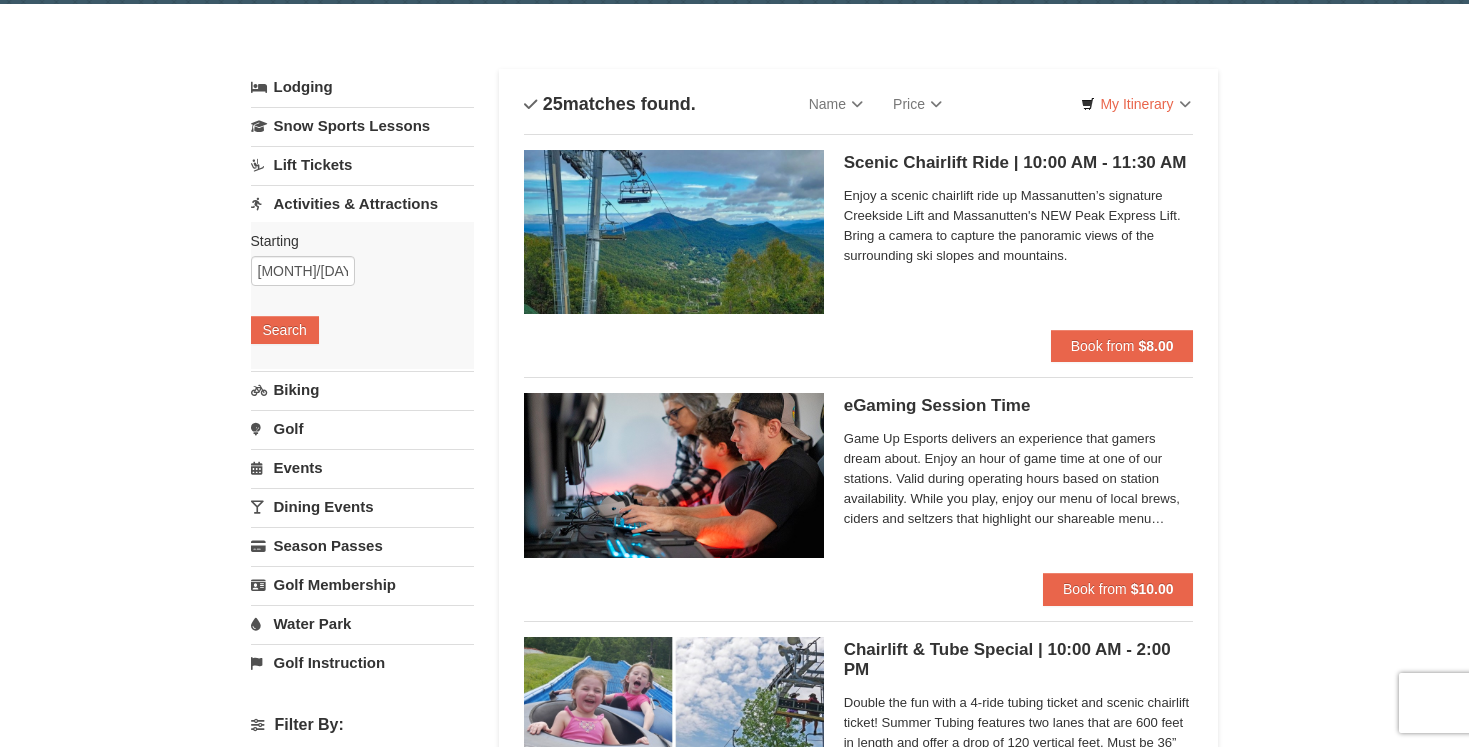 scroll, scrollTop: 0, scrollLeft: 0, axis: both 